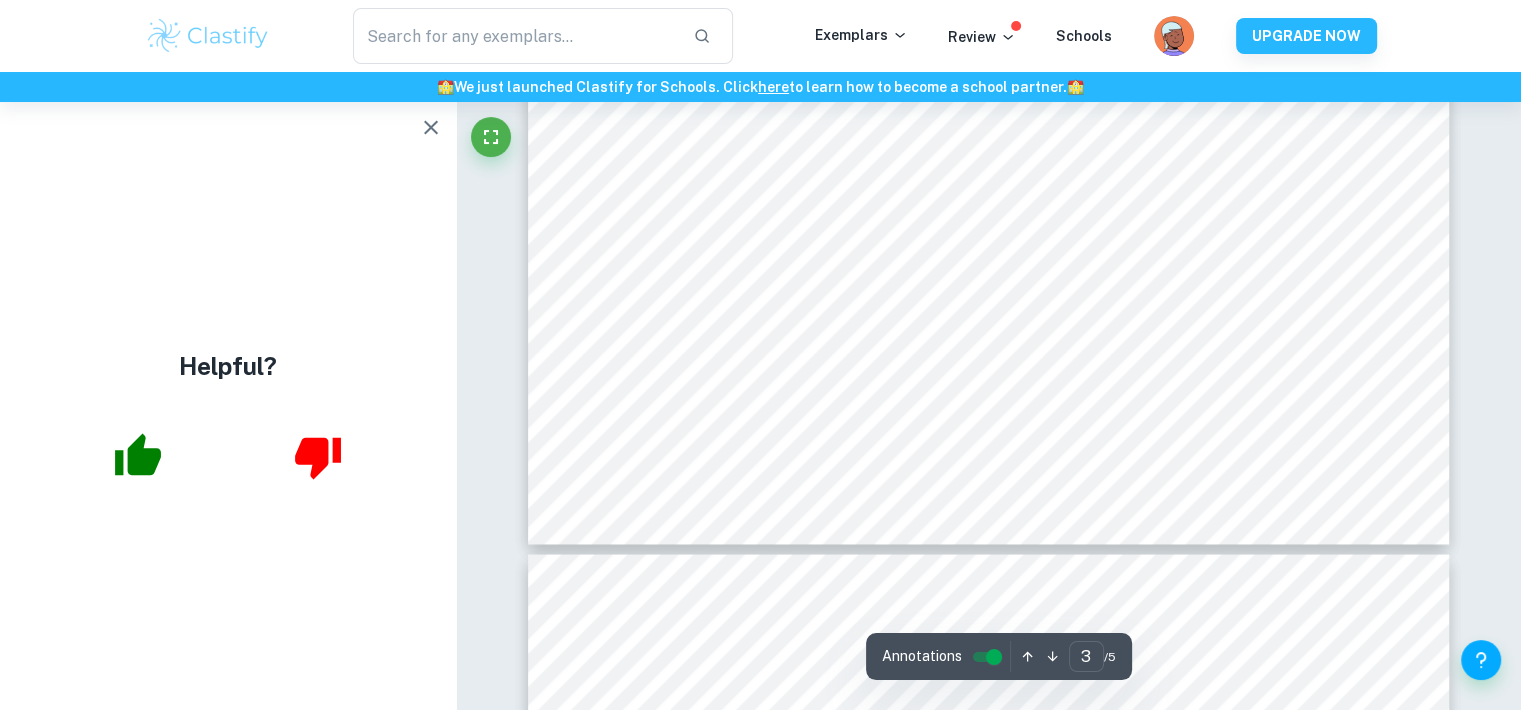 scroll, scrollTop: 3465, scrollLeft: 0, axis: vertical 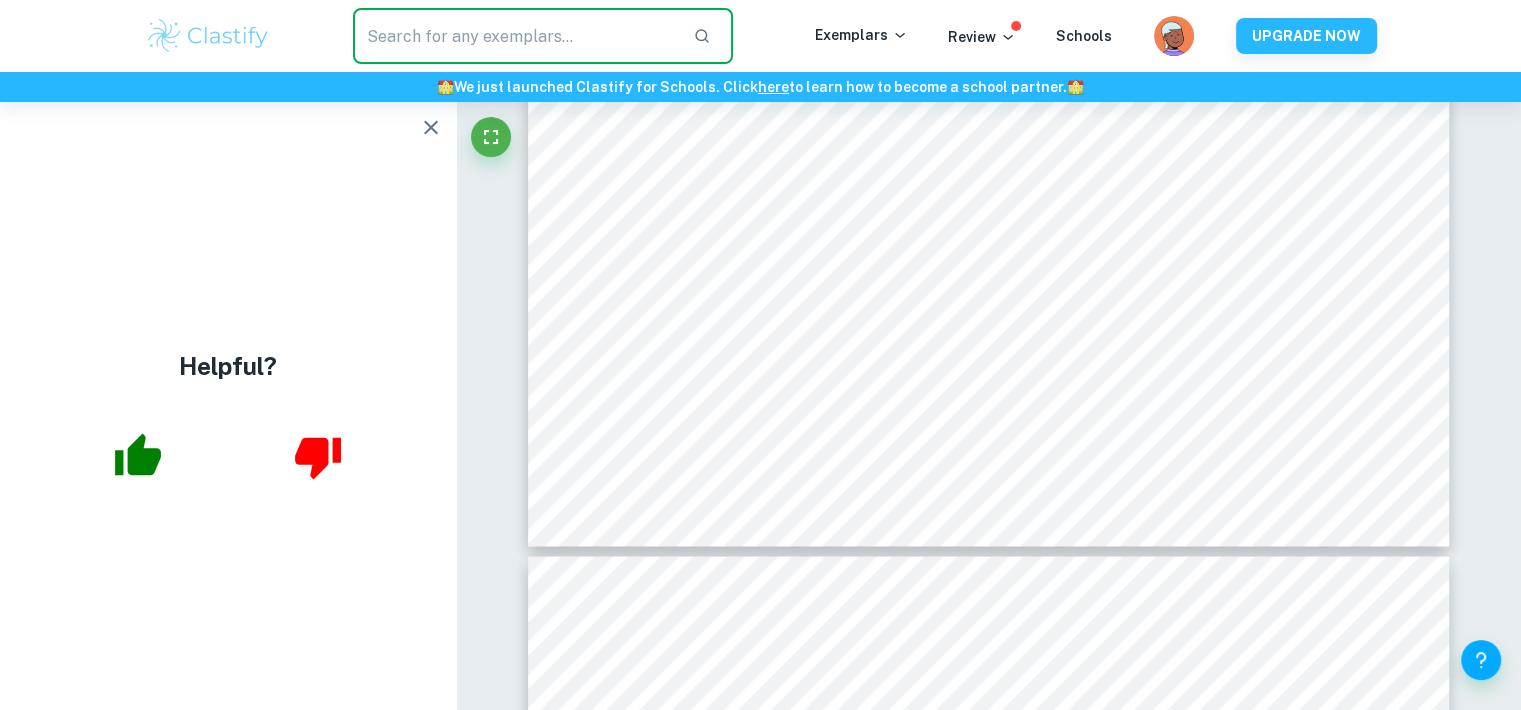 click at bounding box center (515, 36) 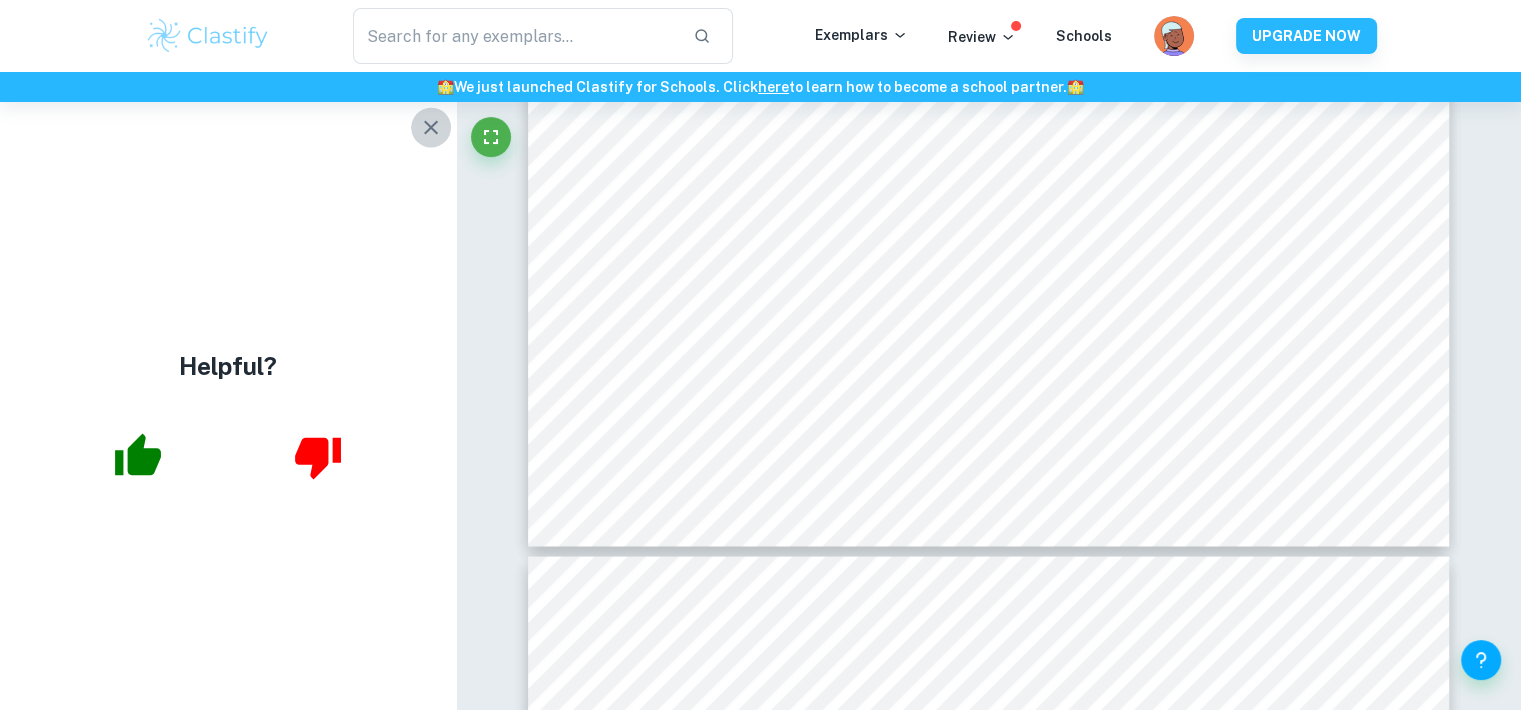 click at bounding box center (431, 127) 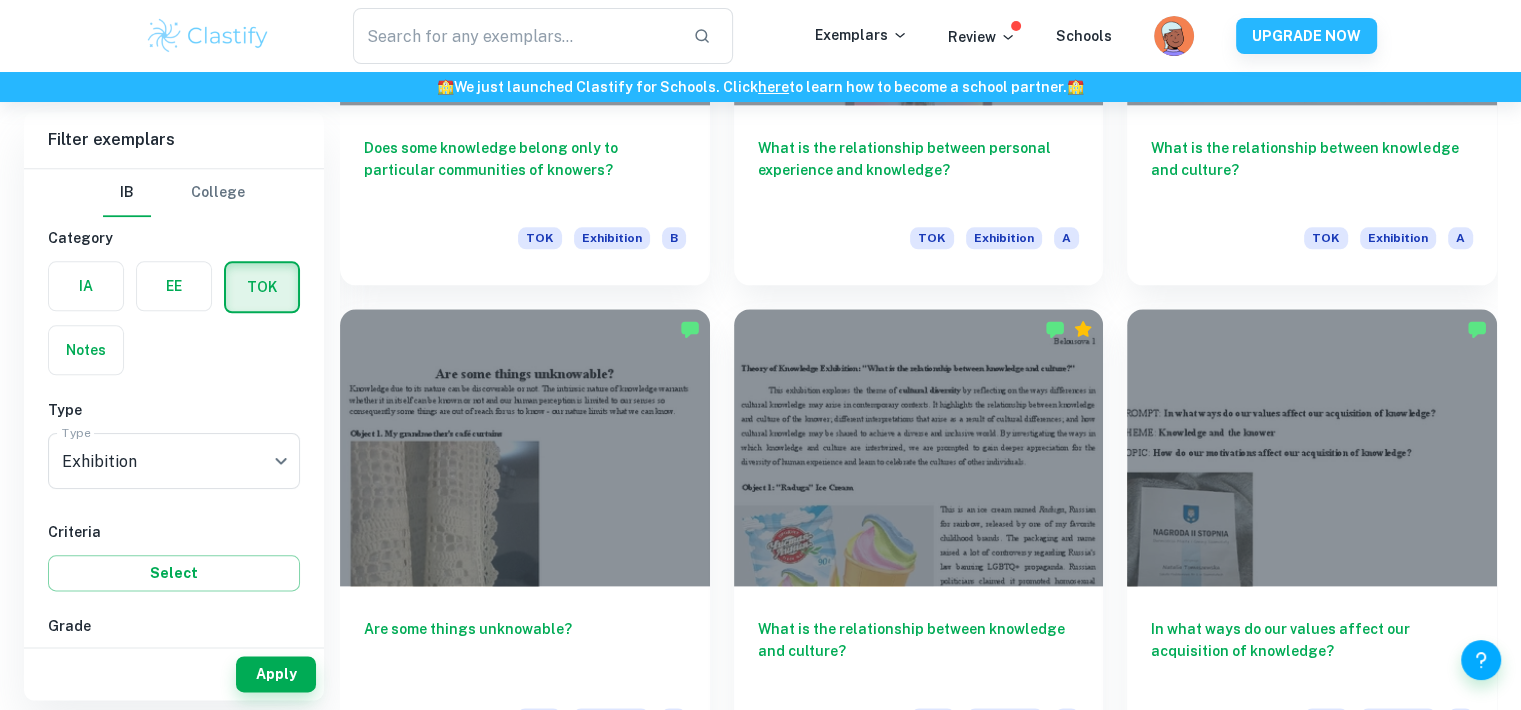 scroll, scrollTop: 2229, scrollLeft: 0, axis: vertical 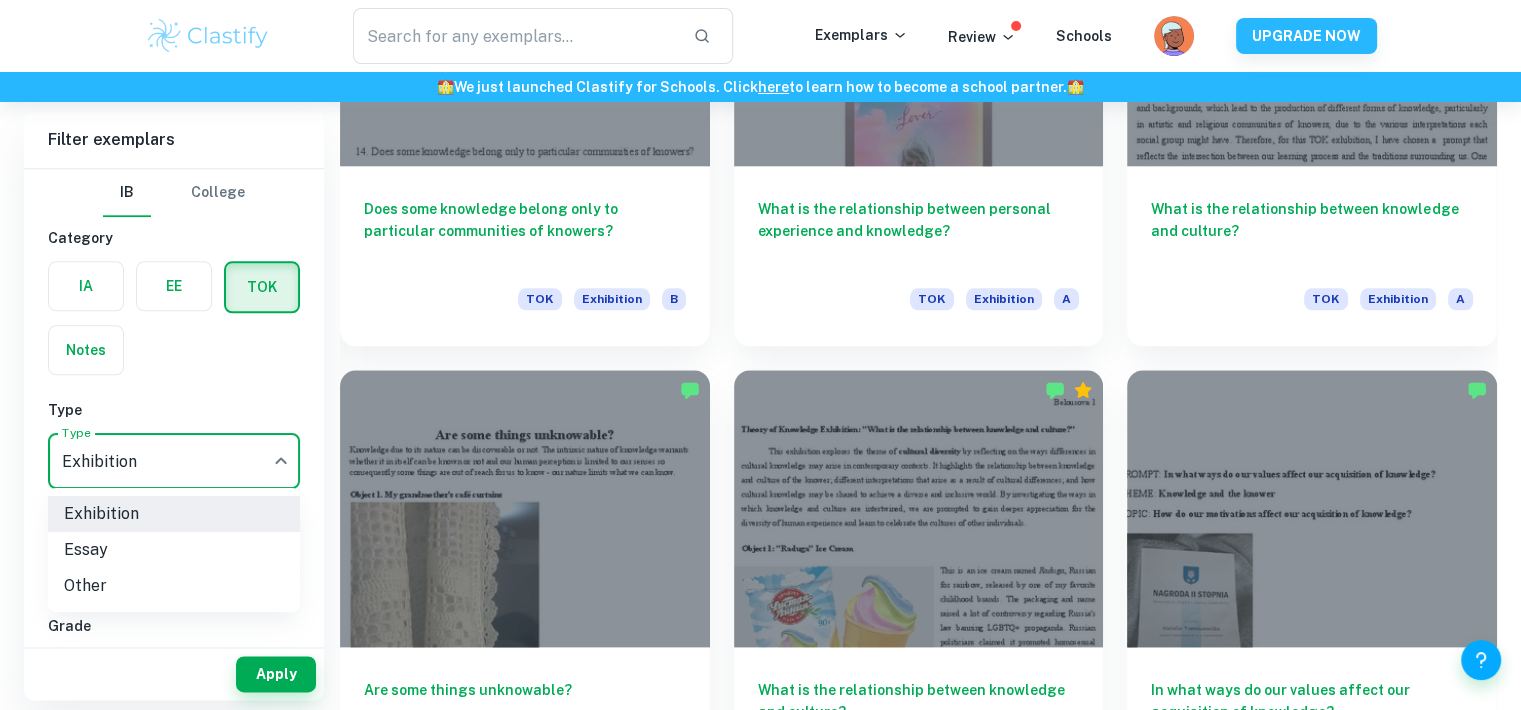 click on "We value your privacy We use cookies to enhance your browsing experience, serve personalised ads or content, and analyse our traffic. By clicking "Accept All", you consent to our use of cookies.   Cookie Policy Customise   Reject All   Accept All   Customise Consent Preferences   We use cookies to help you navigate efficiently and perform certain functions. You will find detailed information about all cookies under each consent category below. The cookies that are categorised as "Necessary" are stored on your browser as they are essential for enabling the basic functionalities of the site. ...  Show more For more information on how Google's third-party cookies operate and handle your data, see:   Google Privacy Policy Necessary Always Active Necessary cookies are required to enable the basic features of this site, such as providing secure log-in or adjusting your consent preferences. These cookies do not store any personally identifiable data. Functional Analytics Performance Advertisement Uncategorised" at bounding box center (760, -1772) 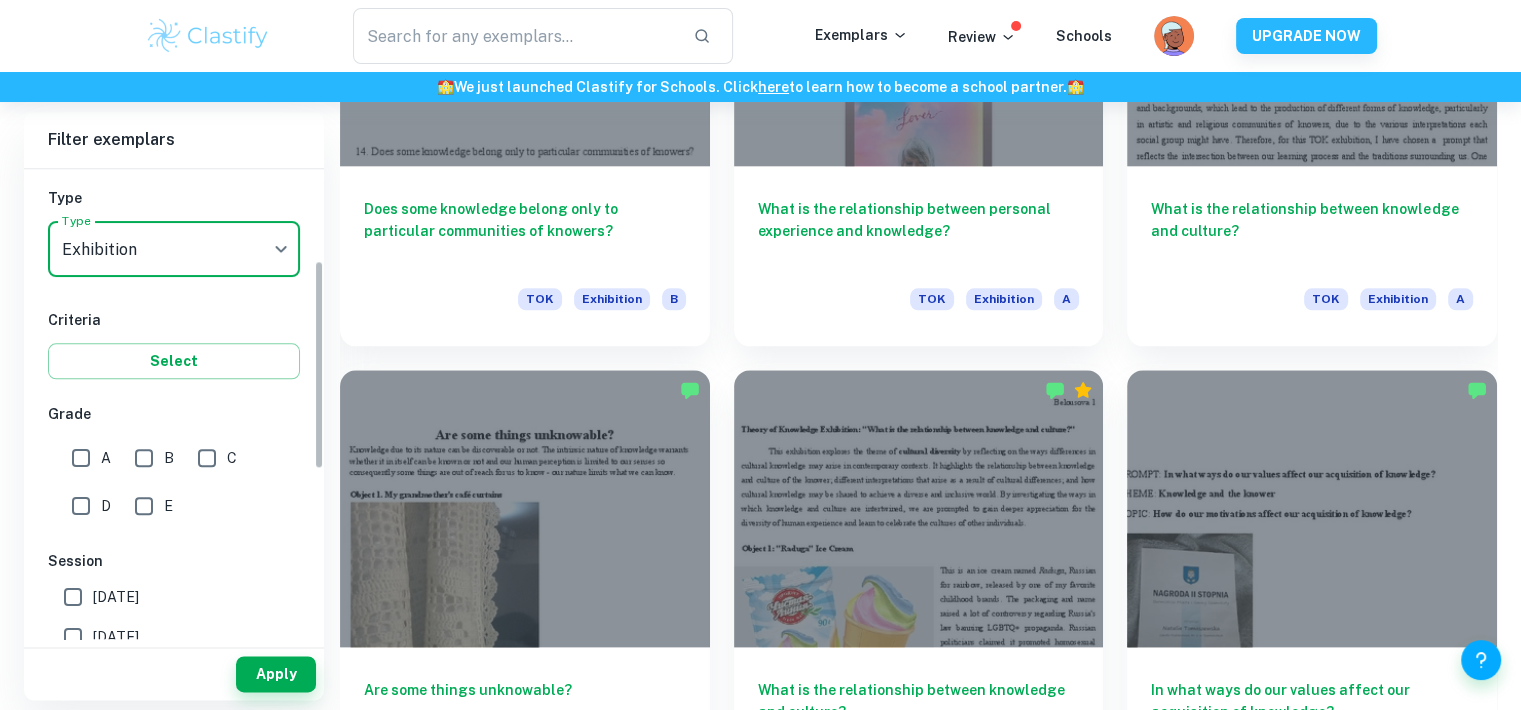 scroll, scrollTop: 216, scrollLeft: 0, axis: vertical 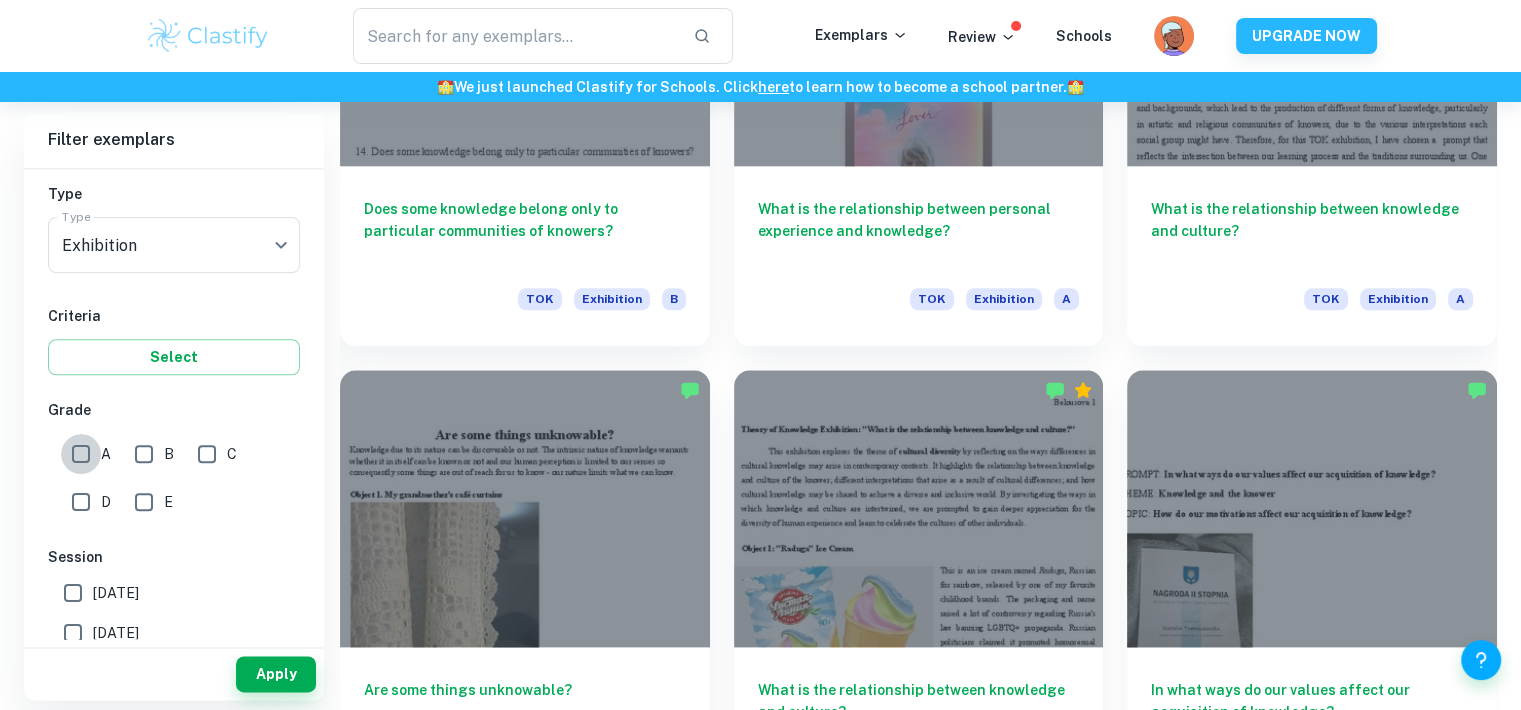 click on "A" at bounding box center (81, 454) 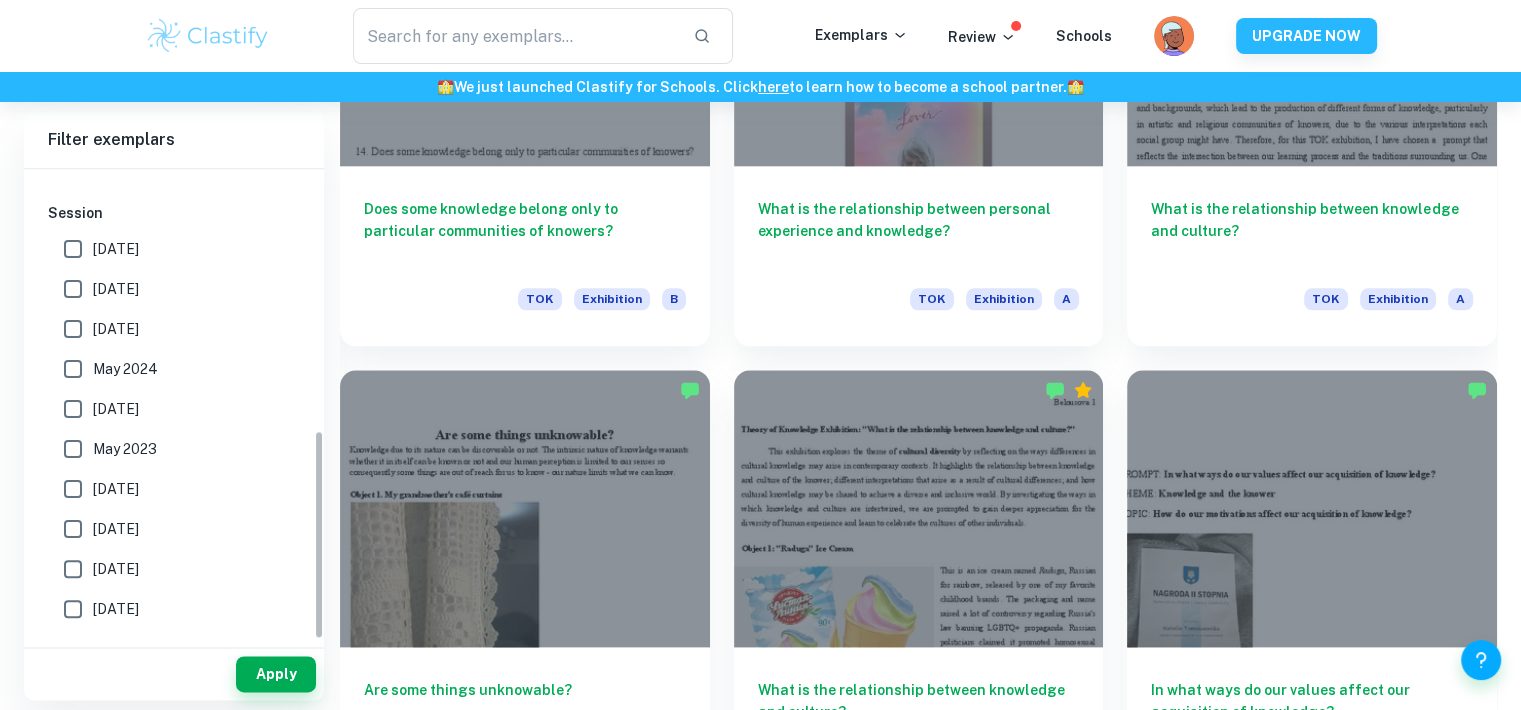 scroll, scrollTop: 587, scrollLeft: 0, axis: vertical 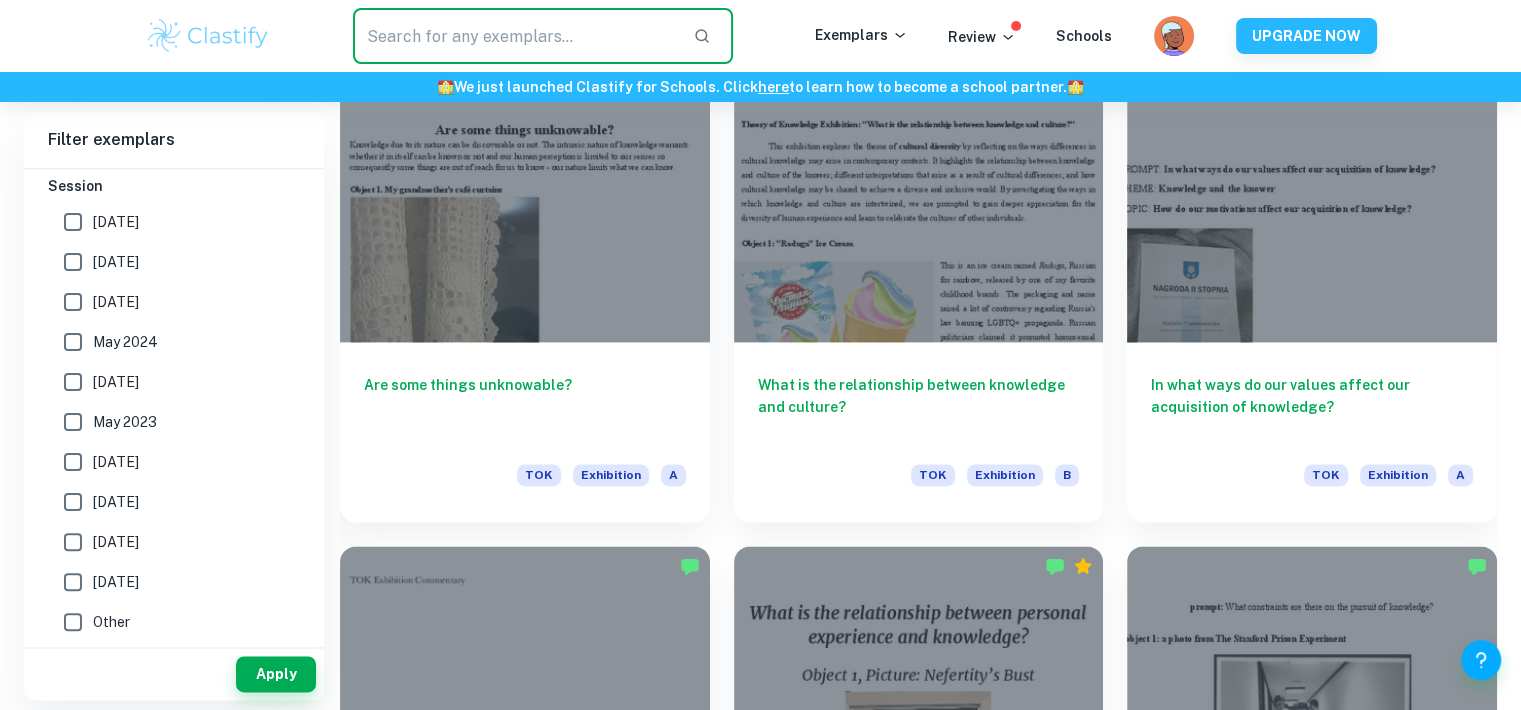 click at bounding box center [515, 36] 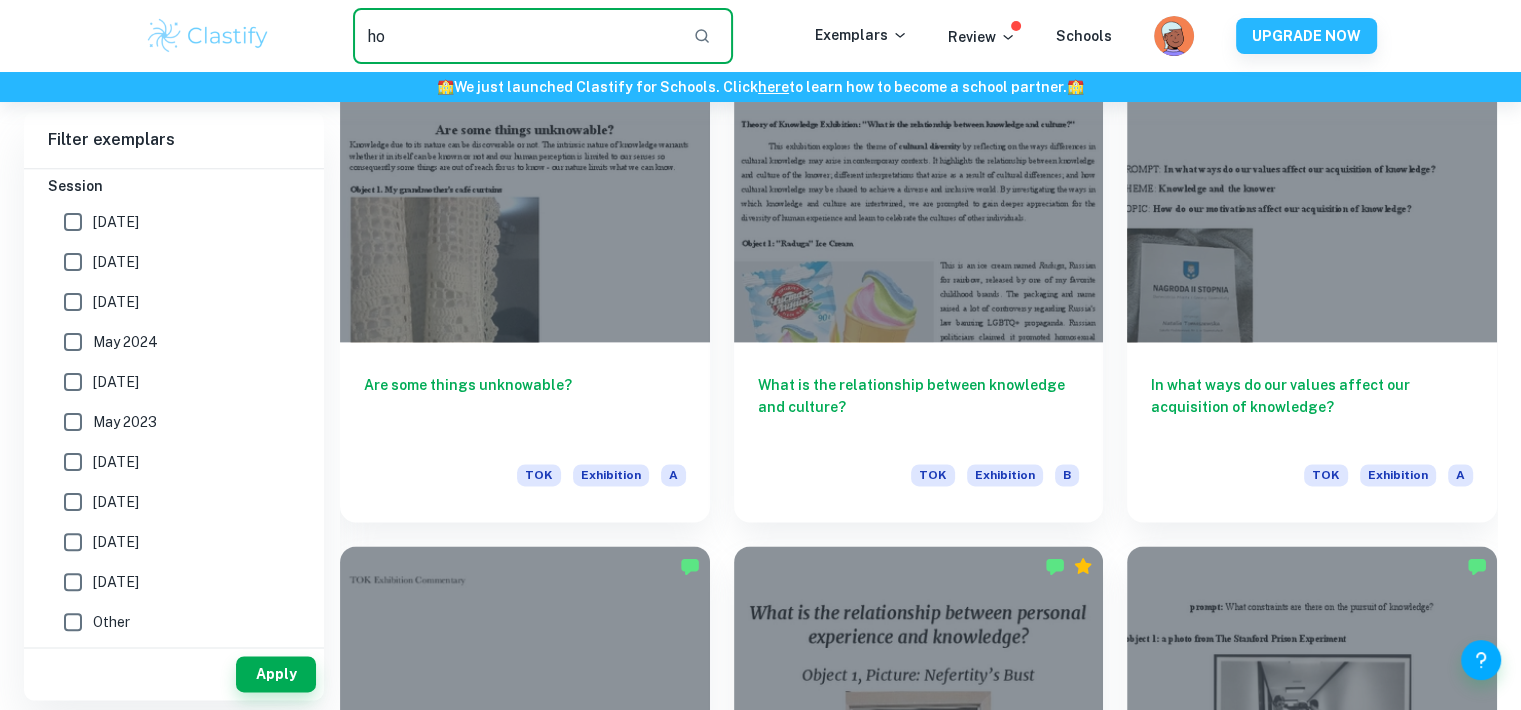 type on "h" 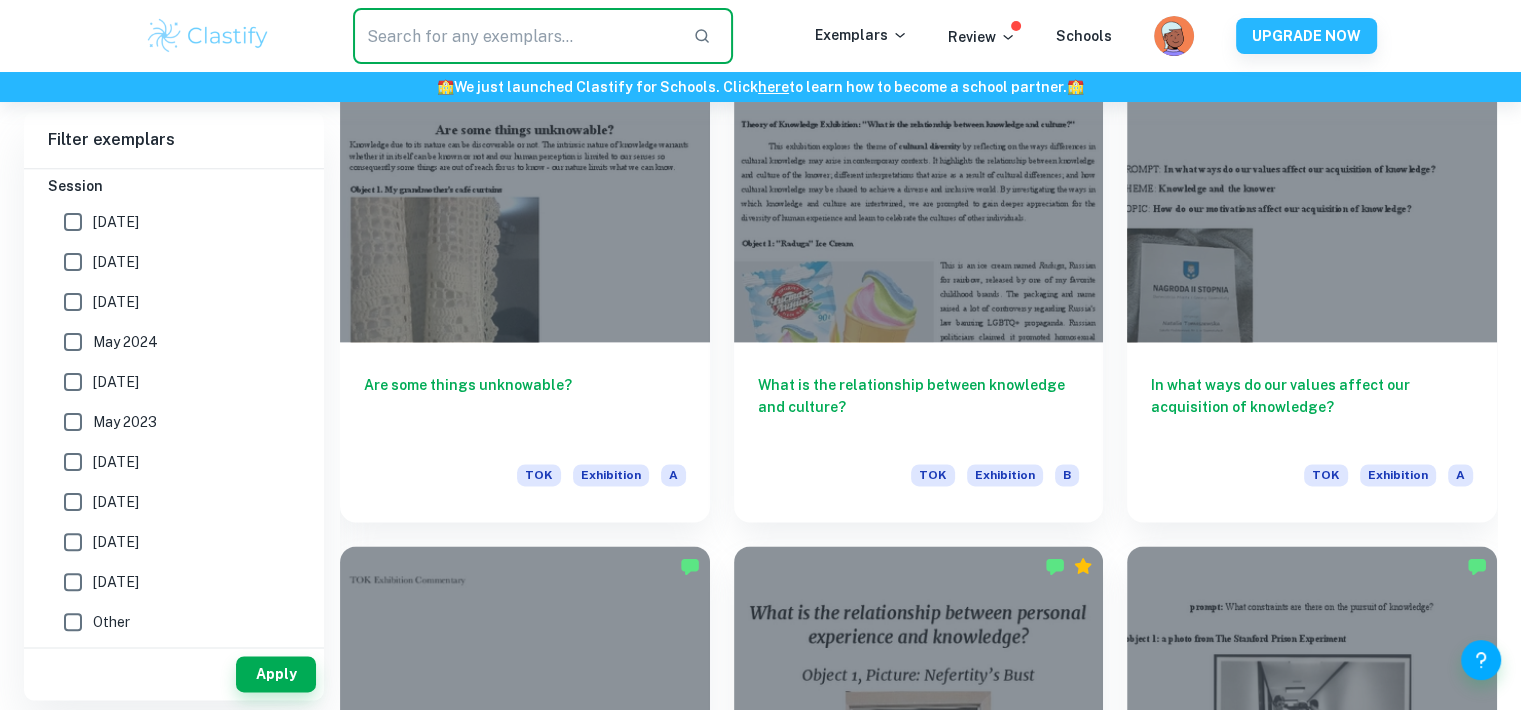 paste on "How can we know that current knowledge is an improvement upon past knowledge?" 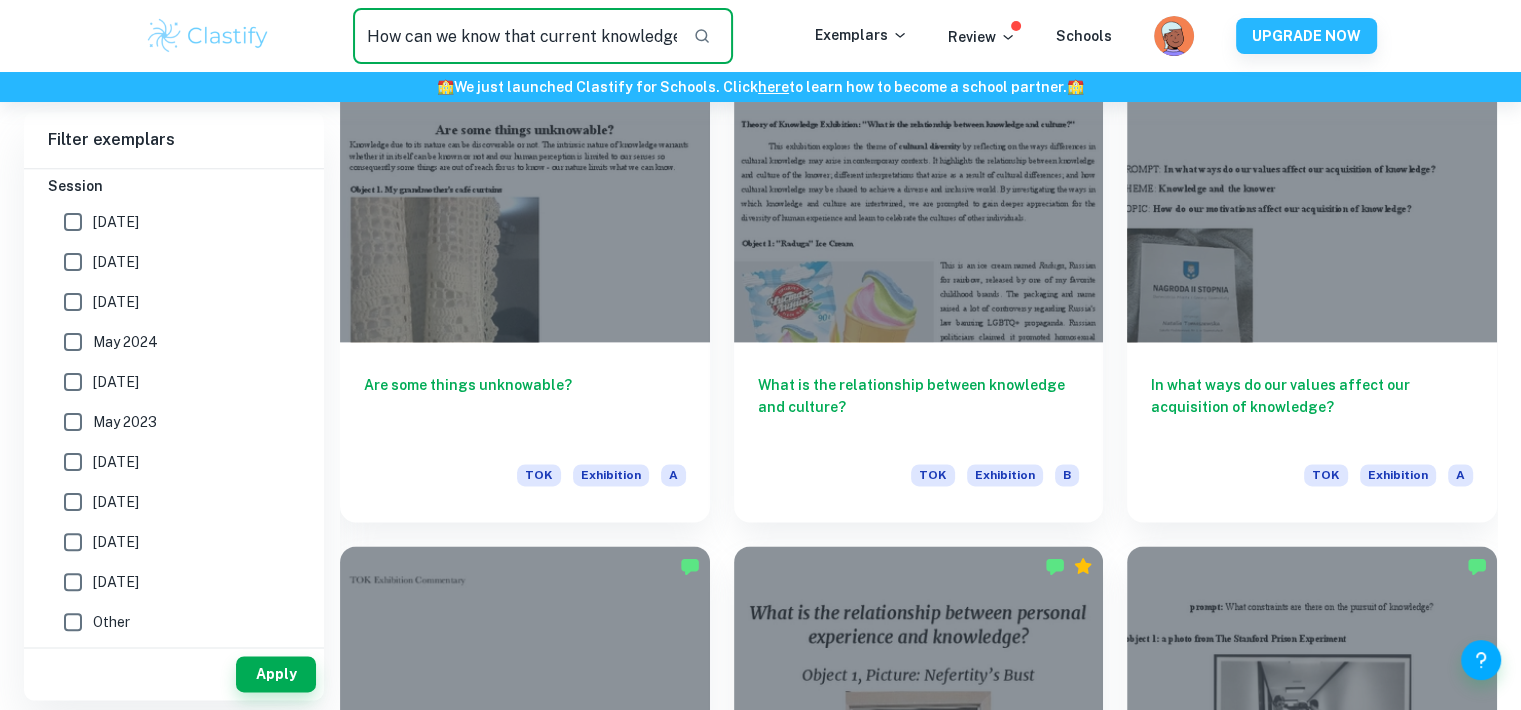 scroll, scrollTop: 0, scrollLeft: 303, axis: horizontal 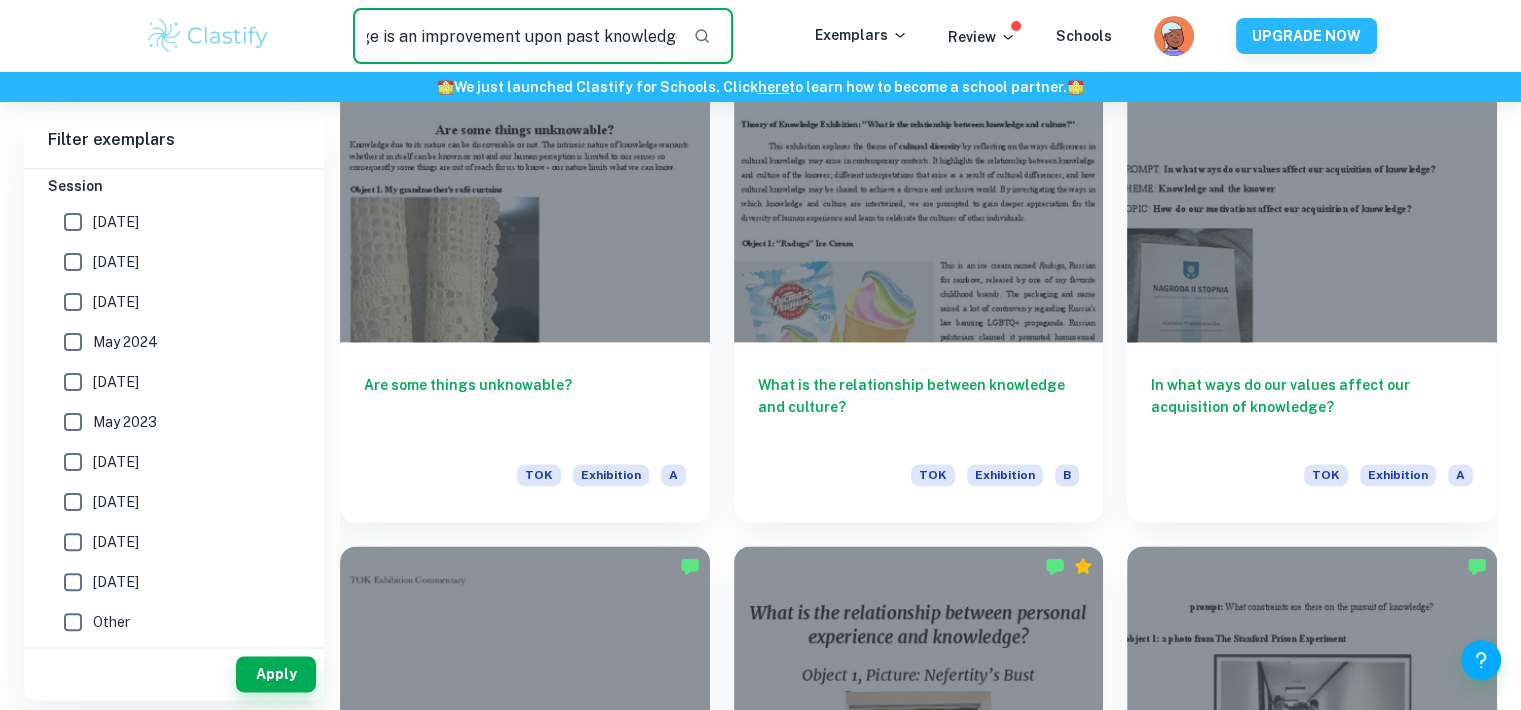 type on "How can we know that current knowledge is an improvement upon past knowledge?" 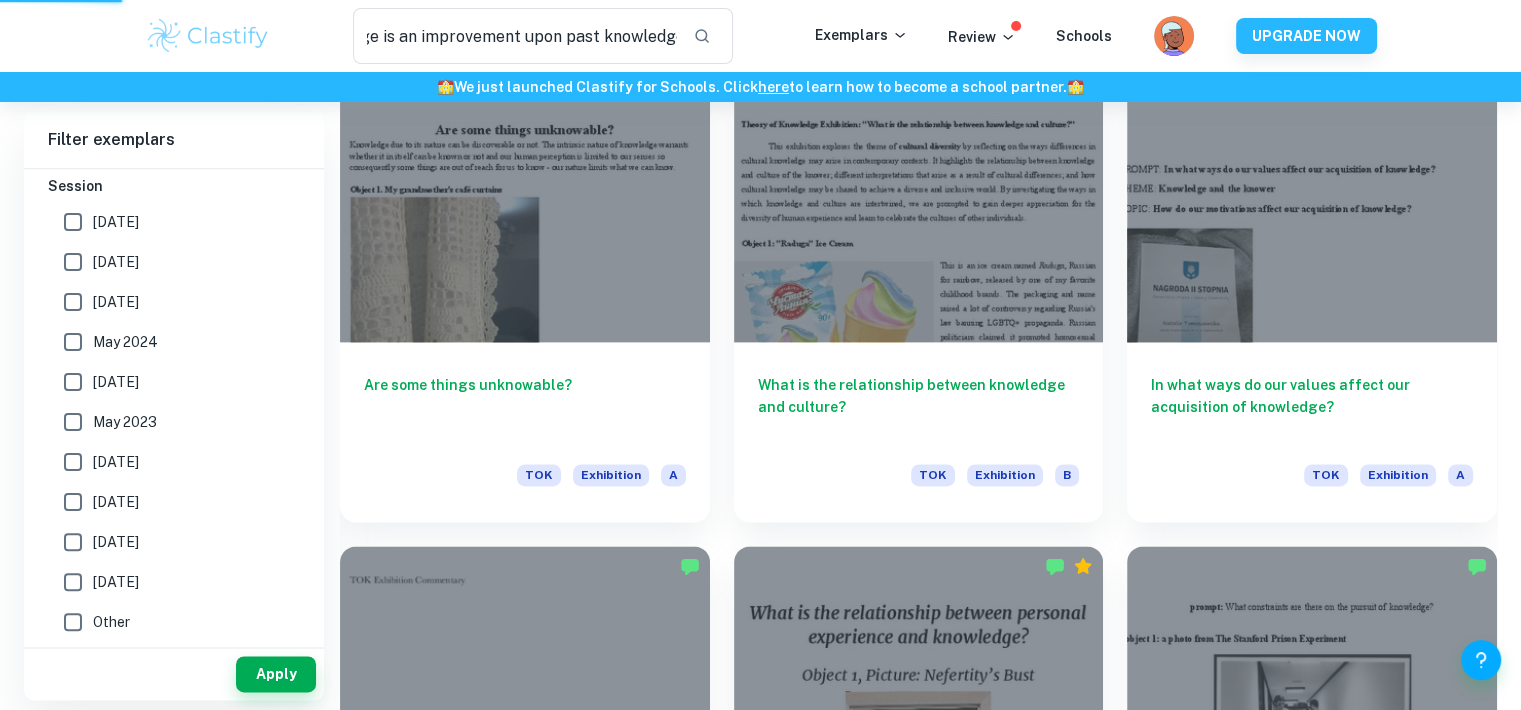 scroll, scrollTop: 0, scrollLeft: 0, axis: both 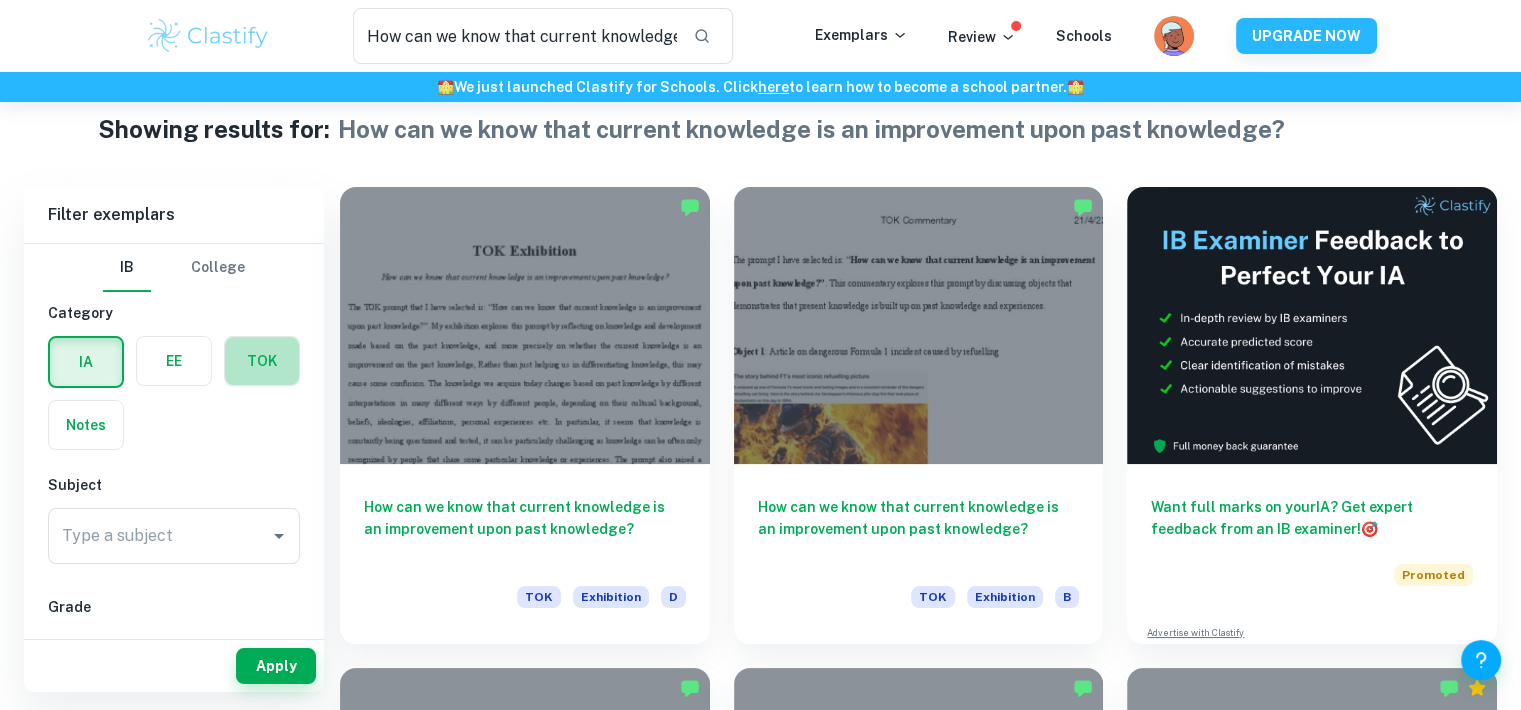 click at bounding box center (262, 361) 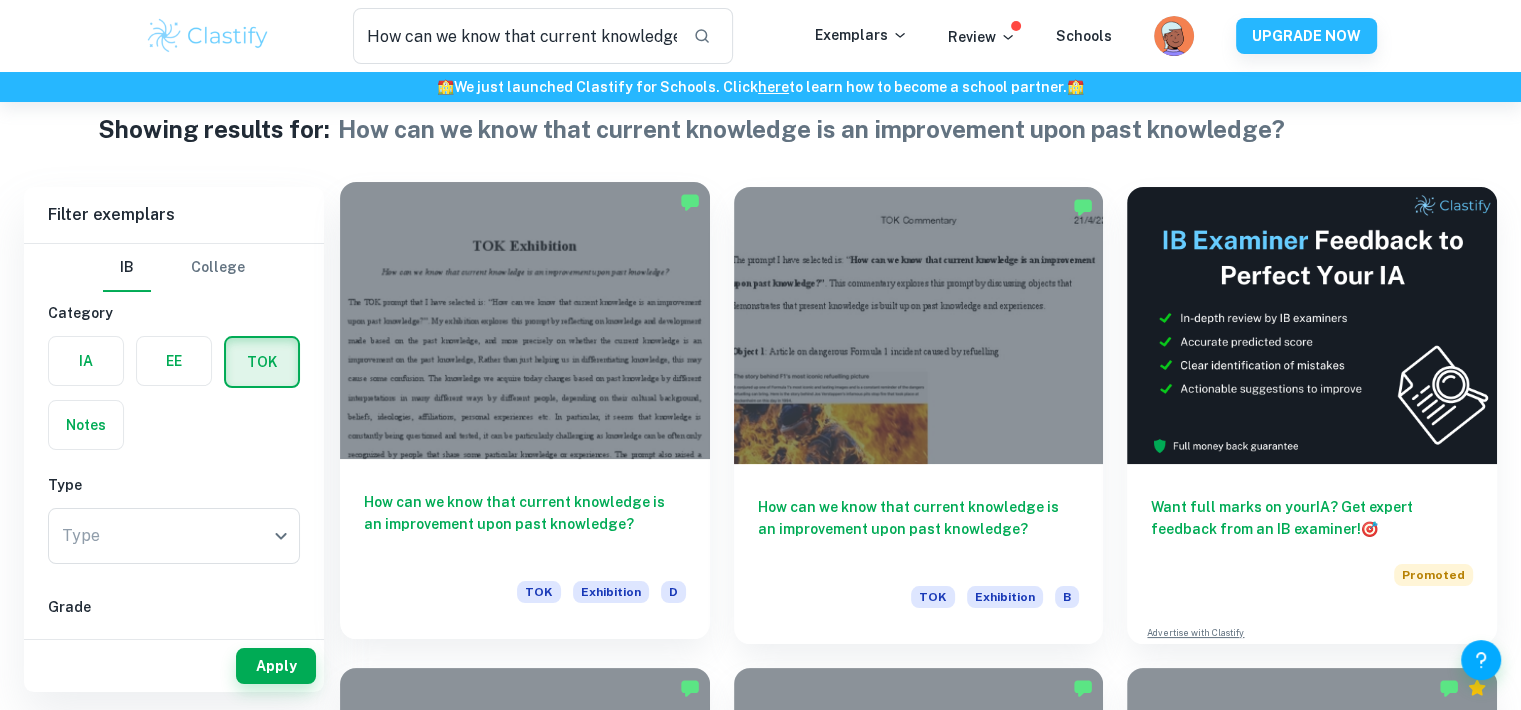 click at bounding box center [525, 320] 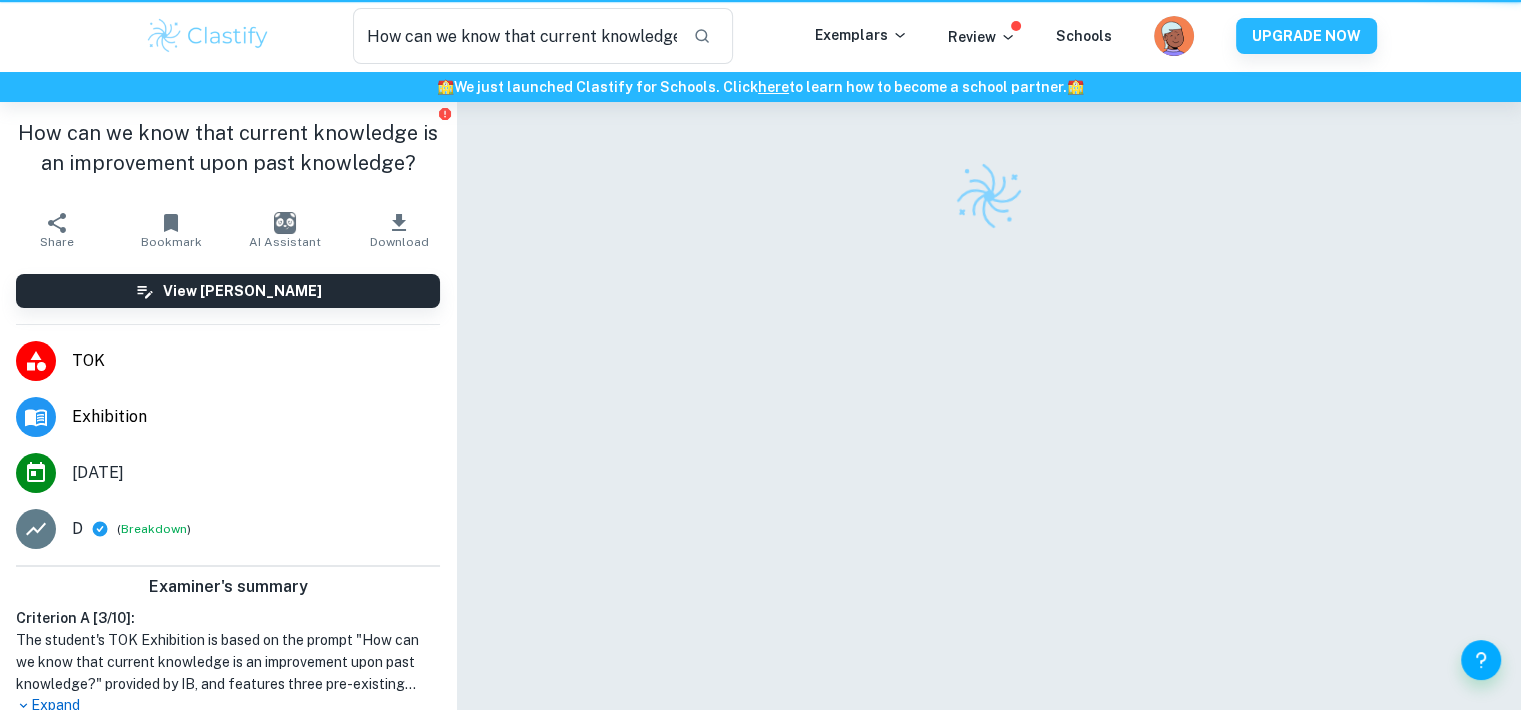 scroll, scrollTop: 0, scrollLeft: 0, axis: both 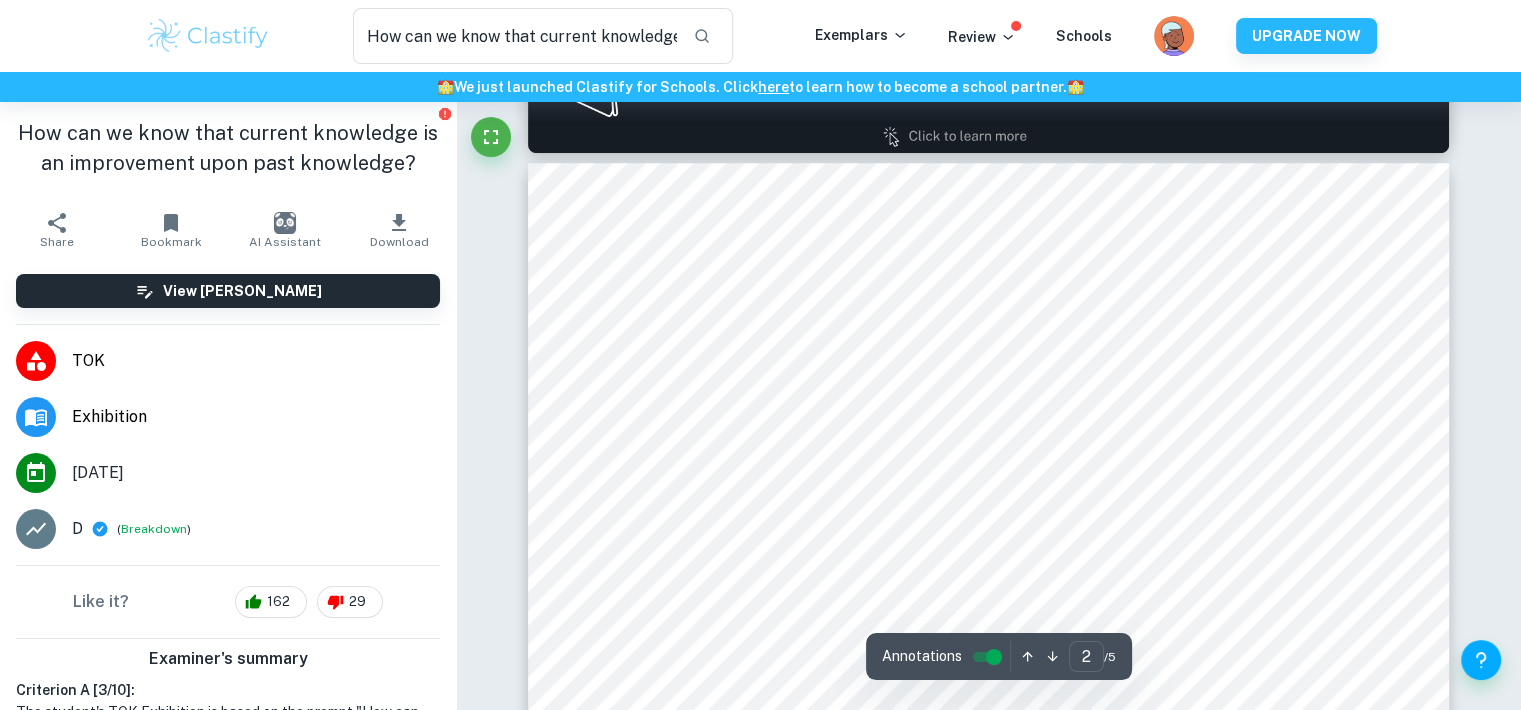type on "1" 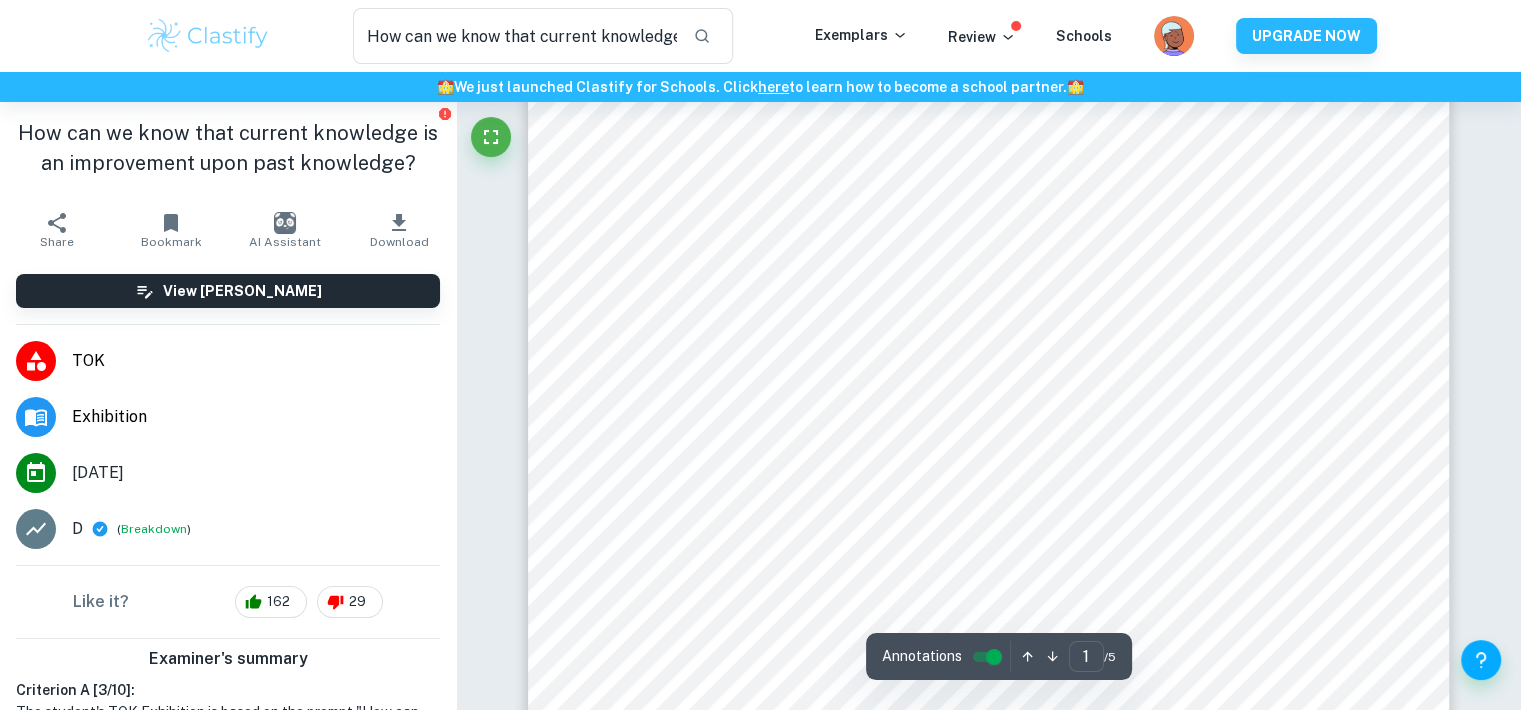 scroll, scrollTop: 0, scrollLeft: 0, axis: both 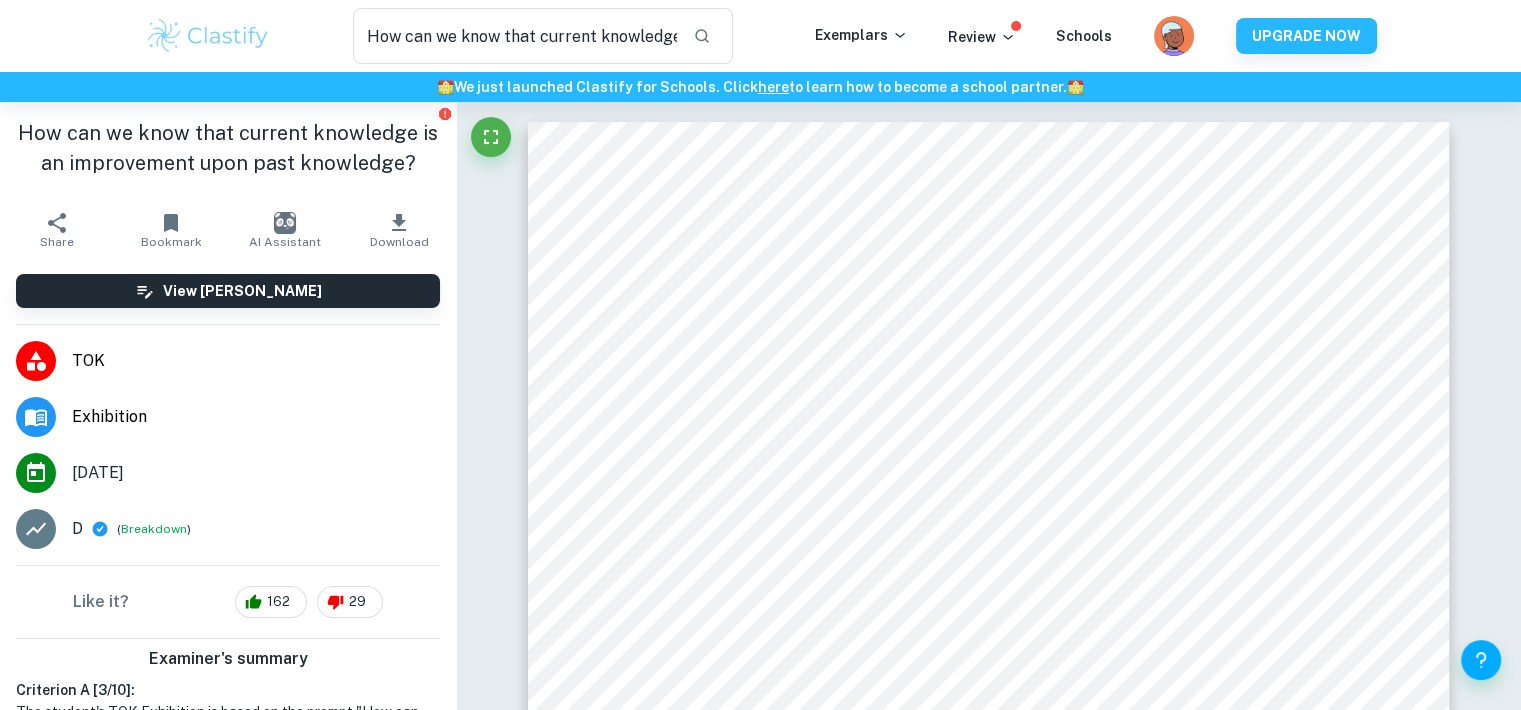 click 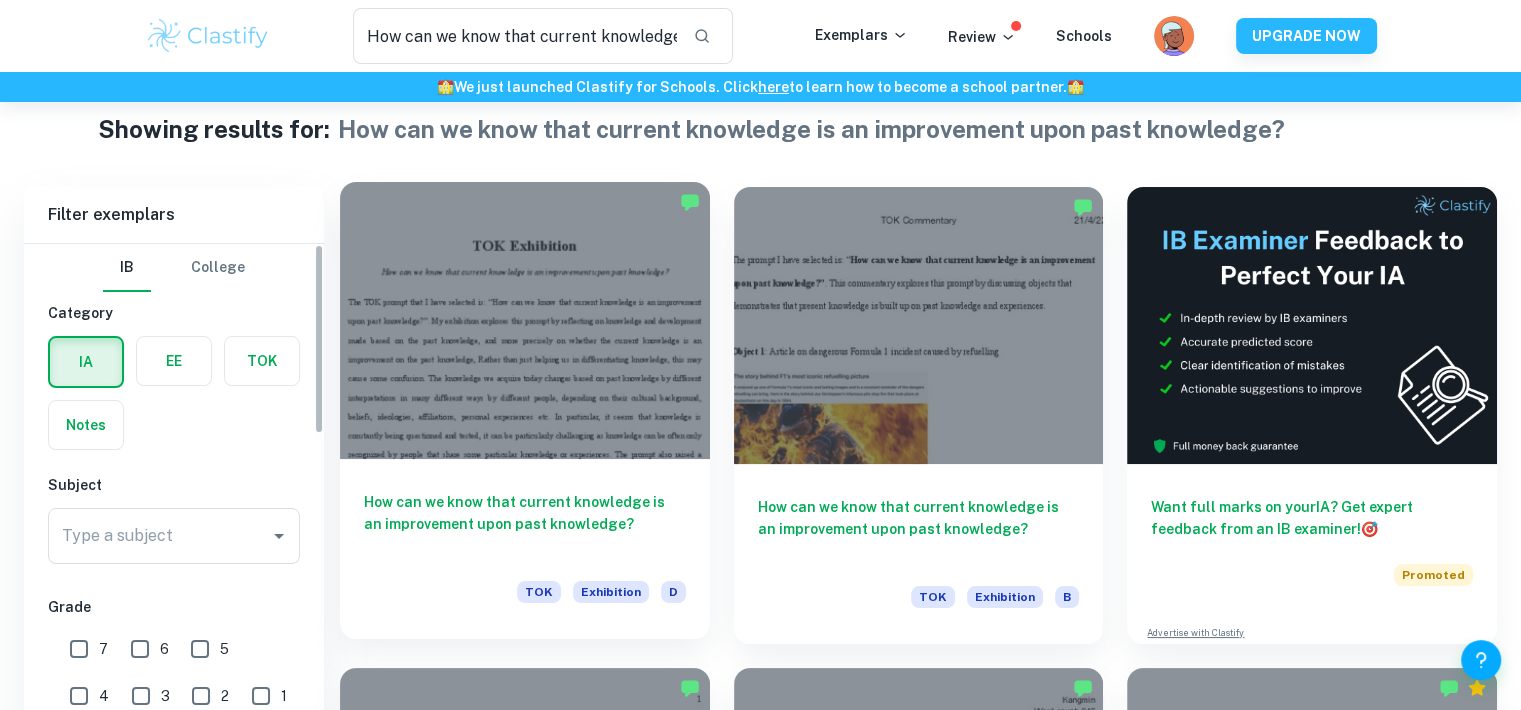 scroll, scrollTop: 323, scrollLeft: 0, axis: vertical 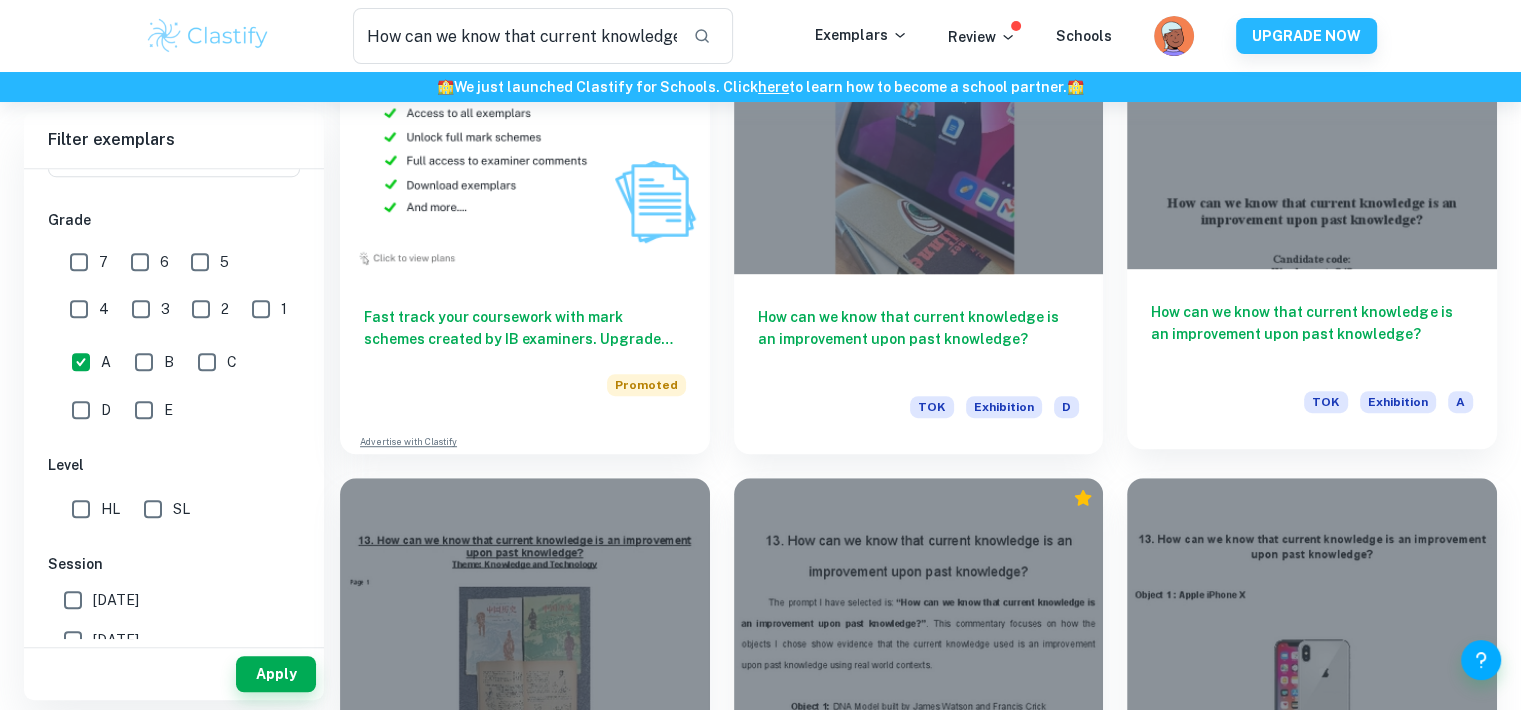 click on "How can we know that current knowledge is an improvement upon past knowledge? TOK Exhibition A" at bounding box center (1312, 359) 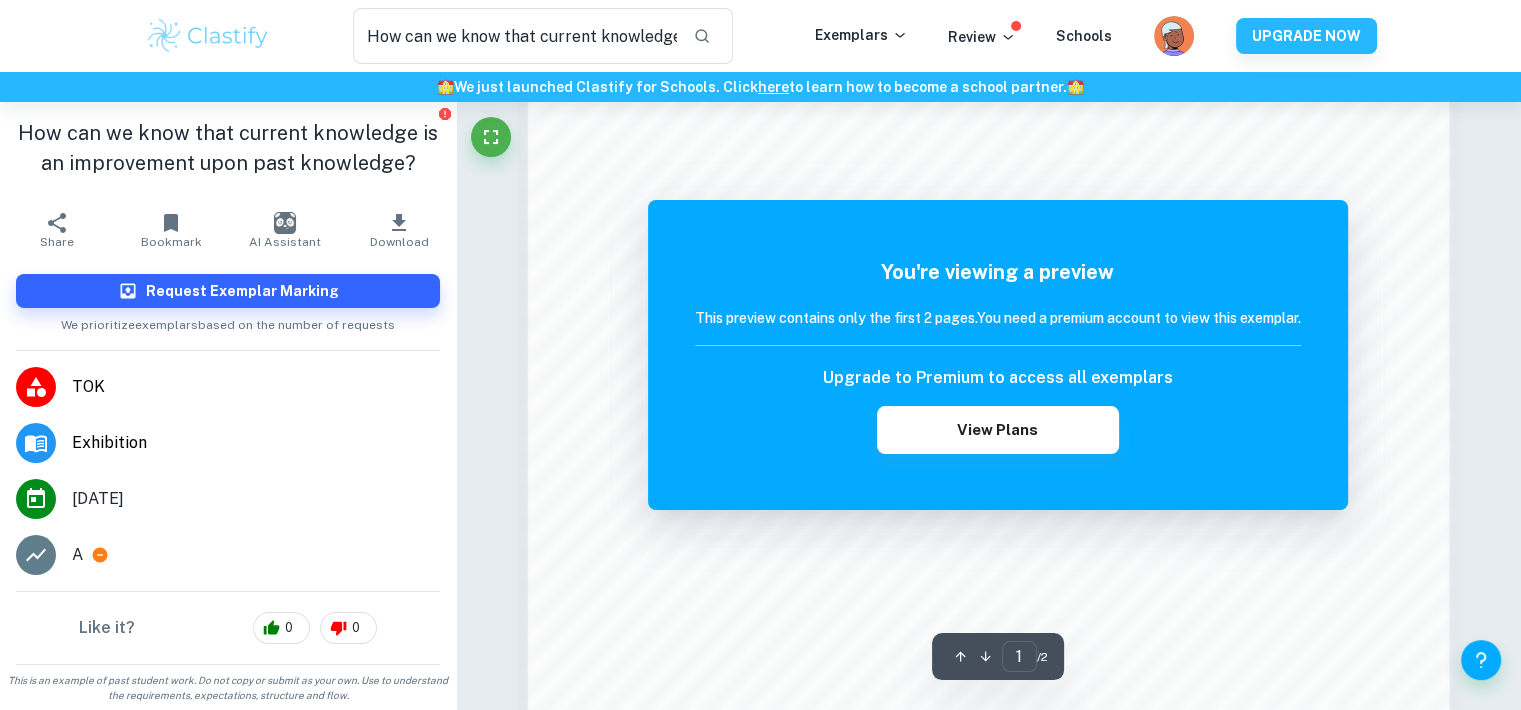 scroll, scrollTop: 1596, scrollLeft: 0, axis: vertical 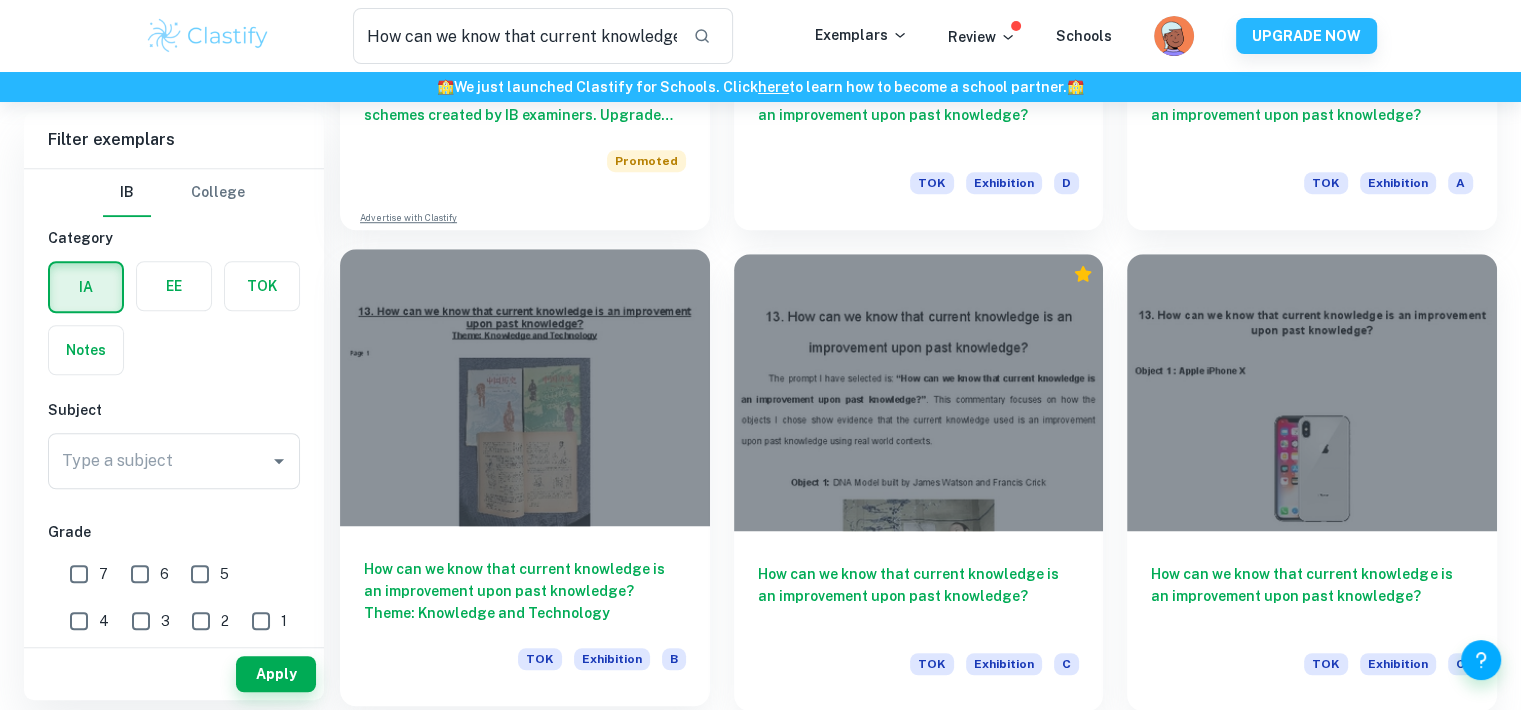 click at bounding box center [525, 387] 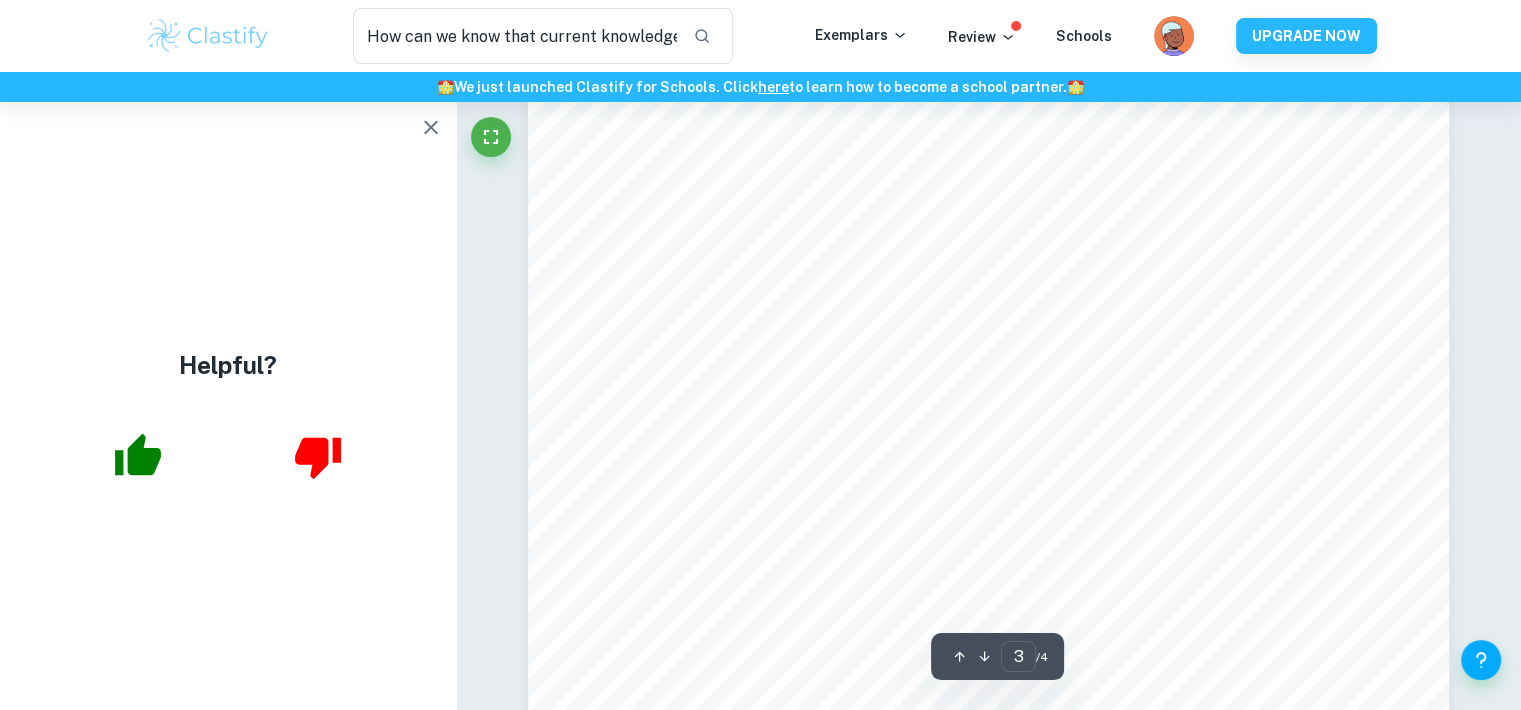 scroll, scrollTop: 2992, scrollLeft: 0, axis: vertical 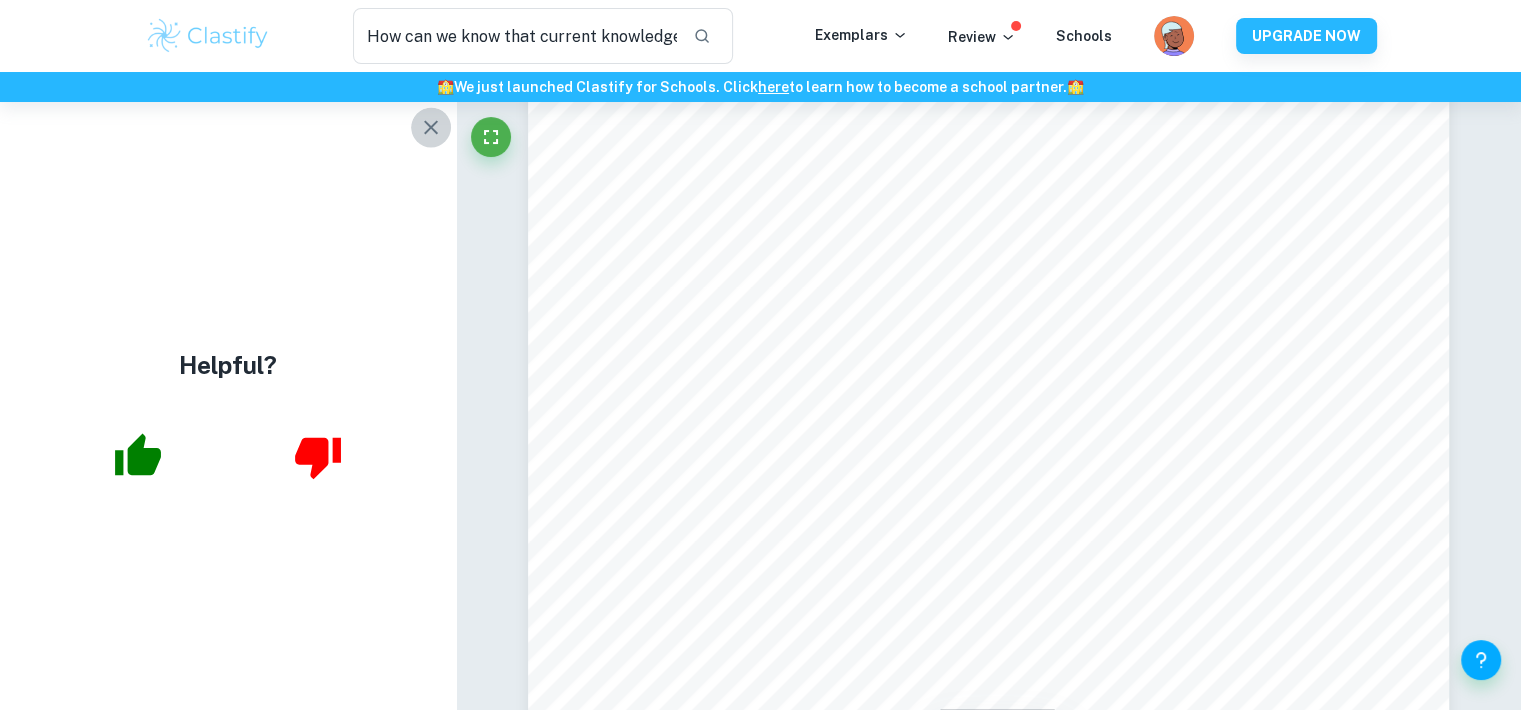 click 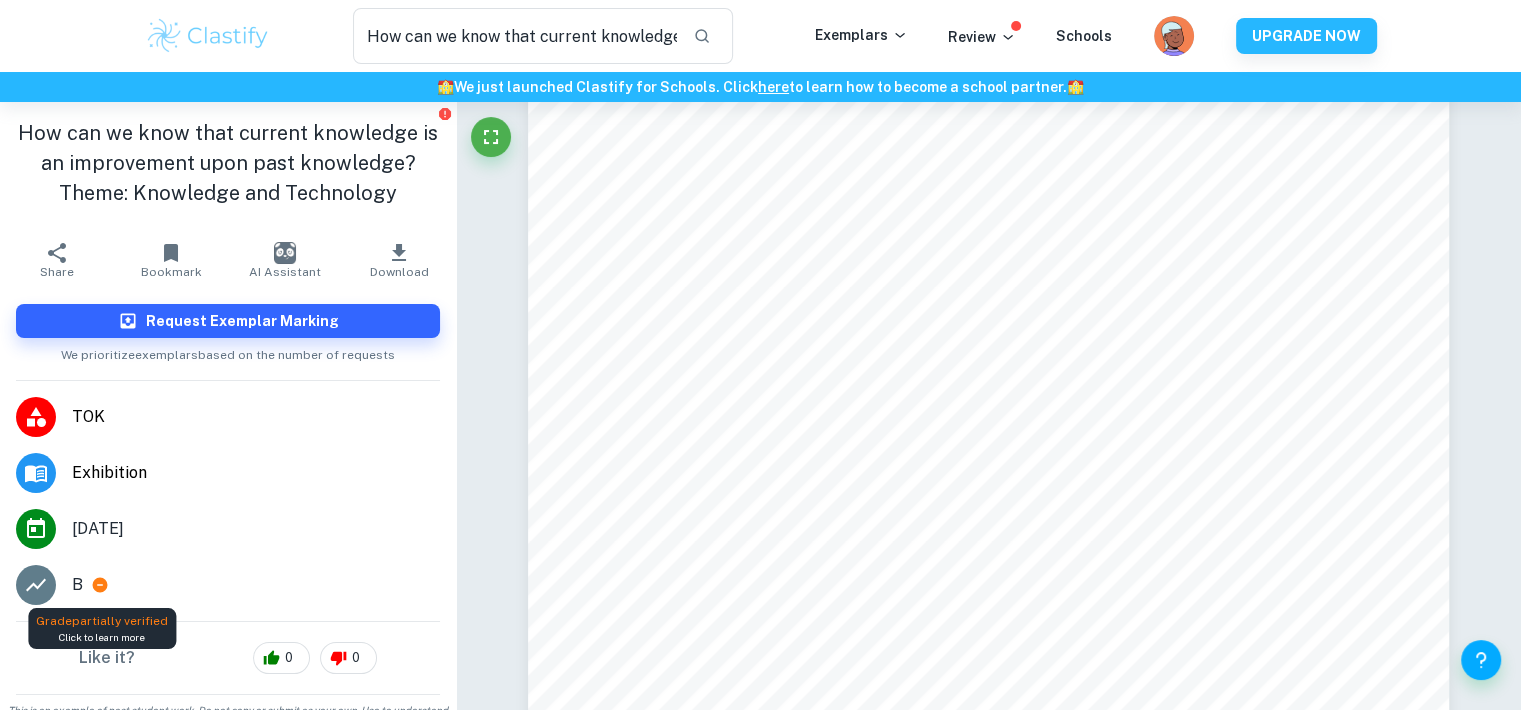 click 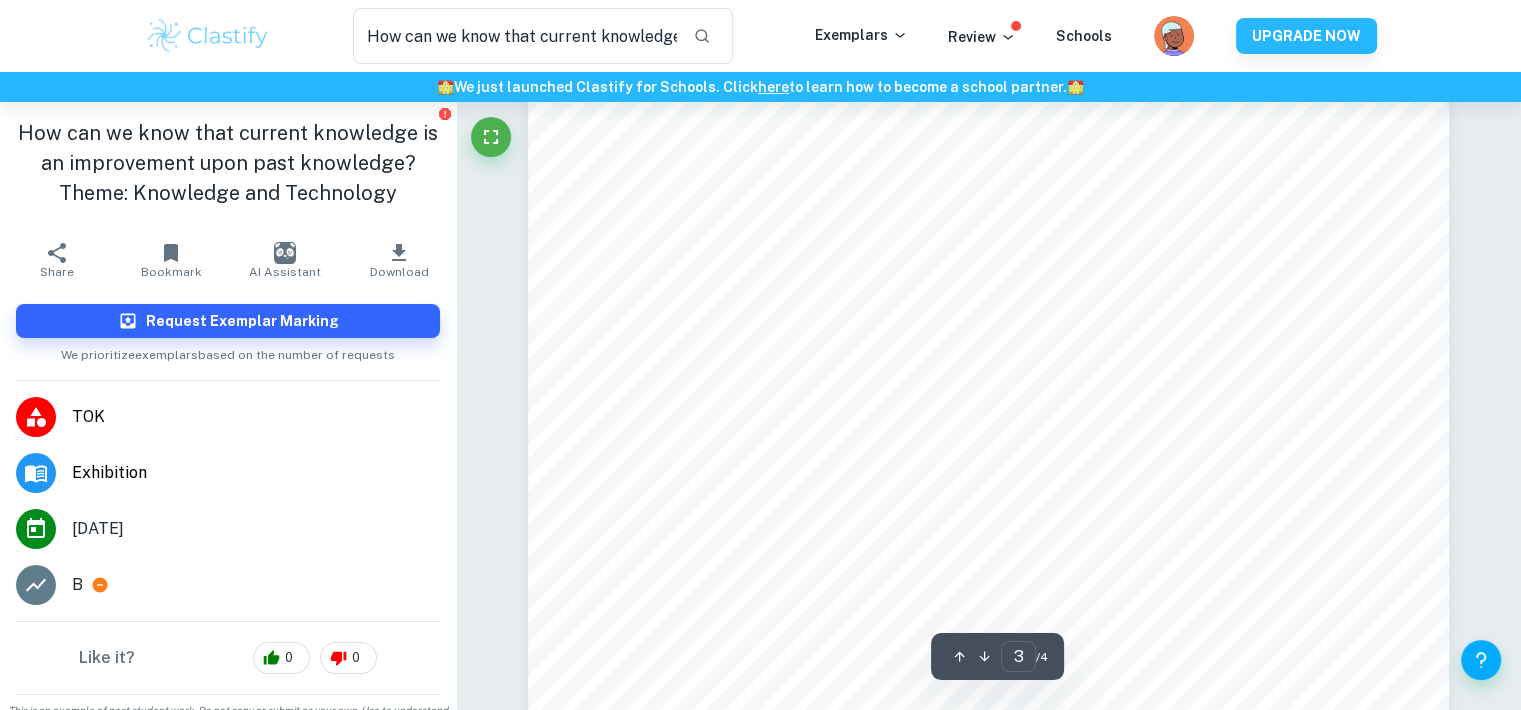 scroll, scrollTop: 3046, scrollLeft: 0, axis: vertical 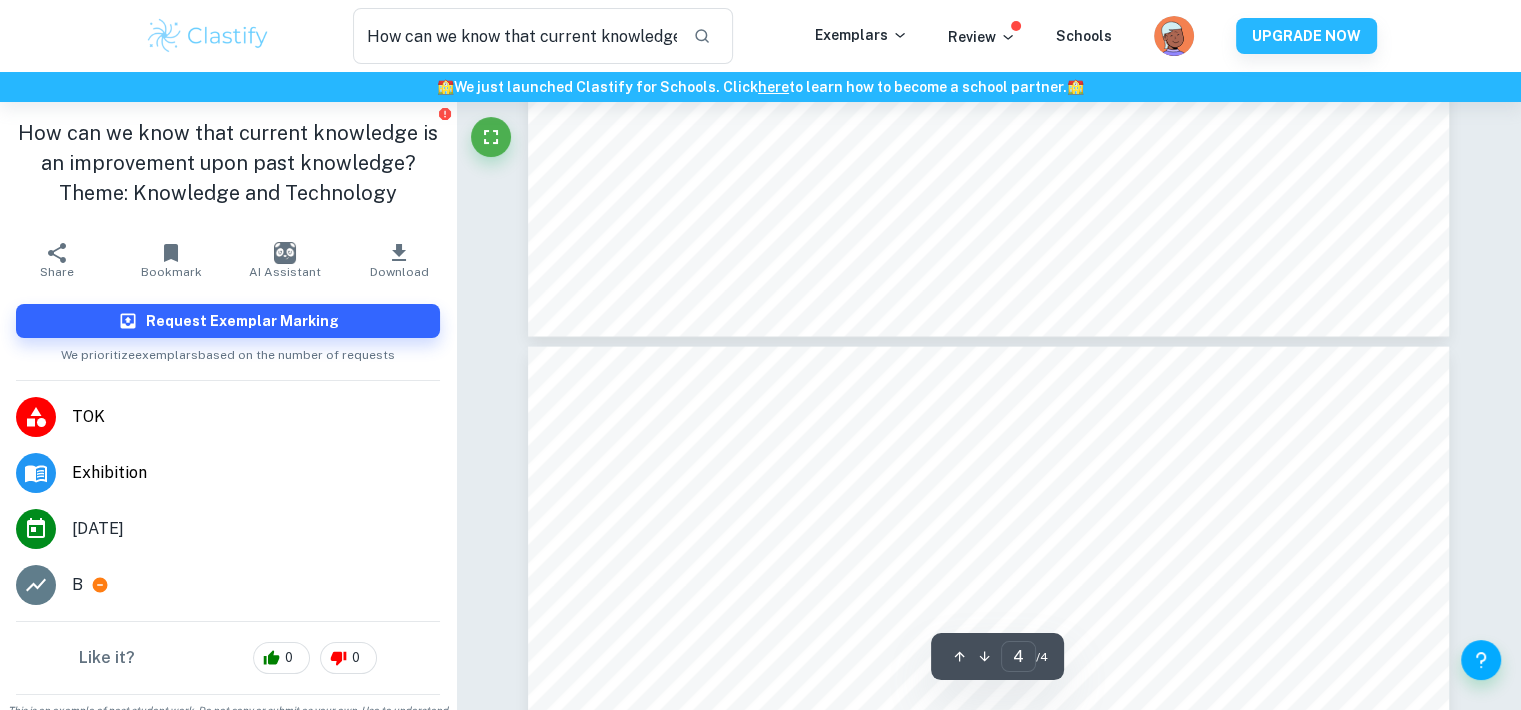 type on "3" 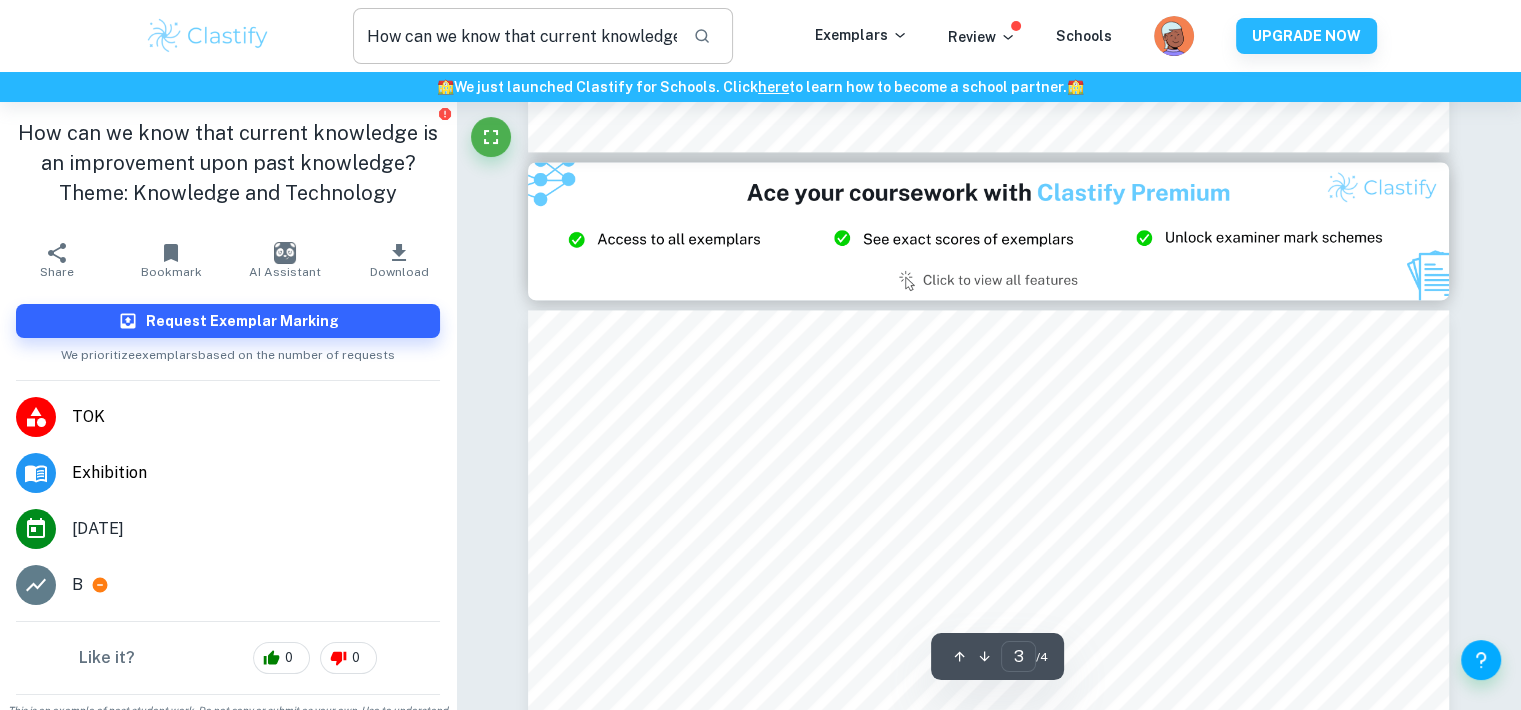 scroll, scrollTop: 2718, scrollLeft: 0, axis: vertical 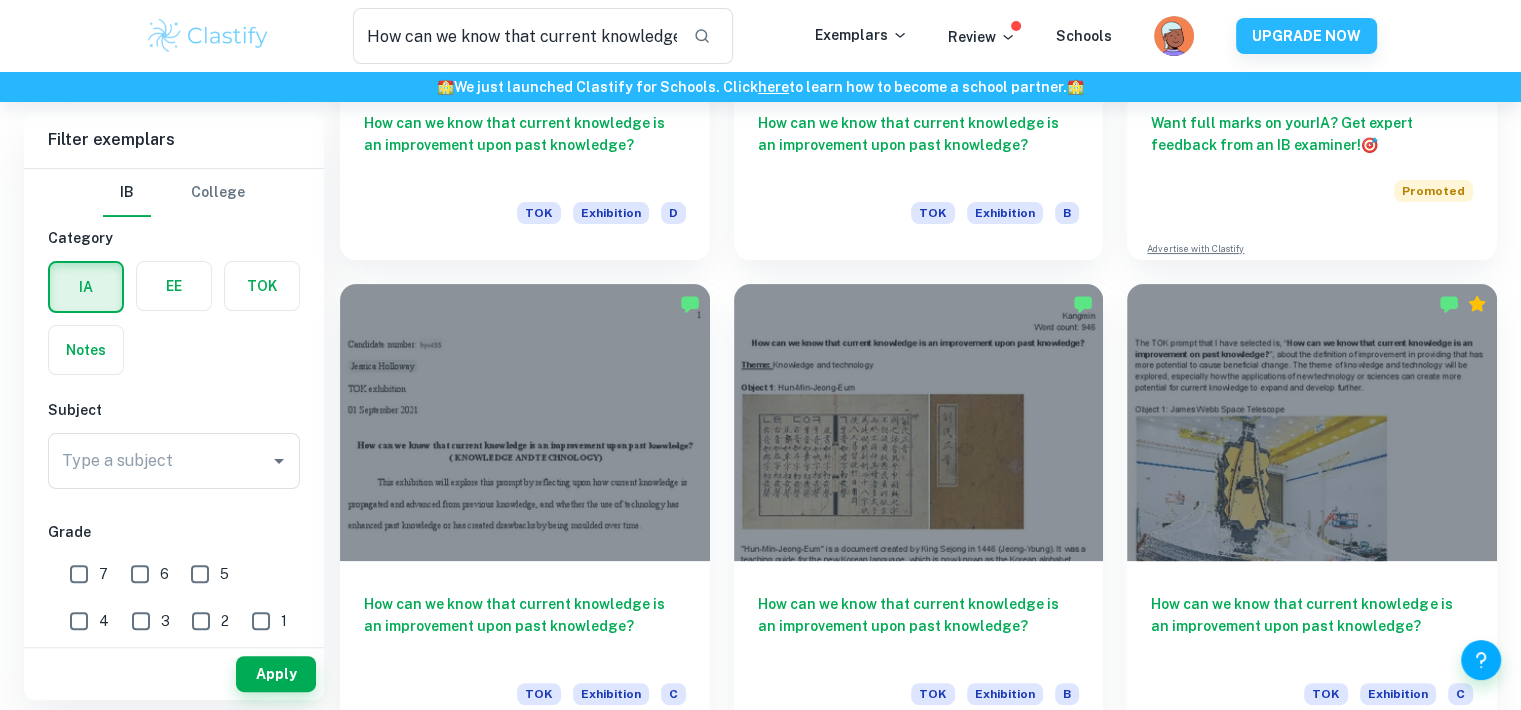 click at bounding box center [919, 422] 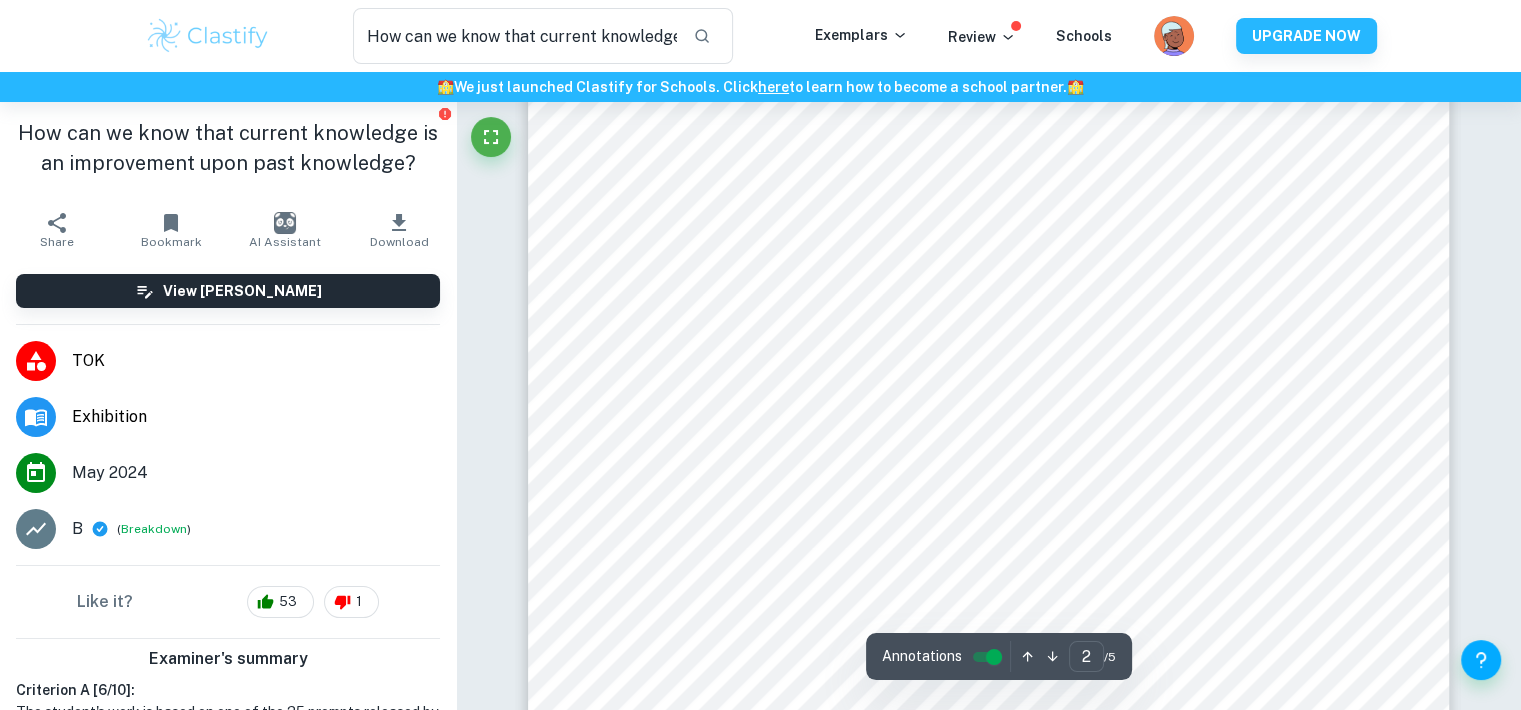 scroll, scrollTop: 1799, scrollLeft: 0, axis: vertical 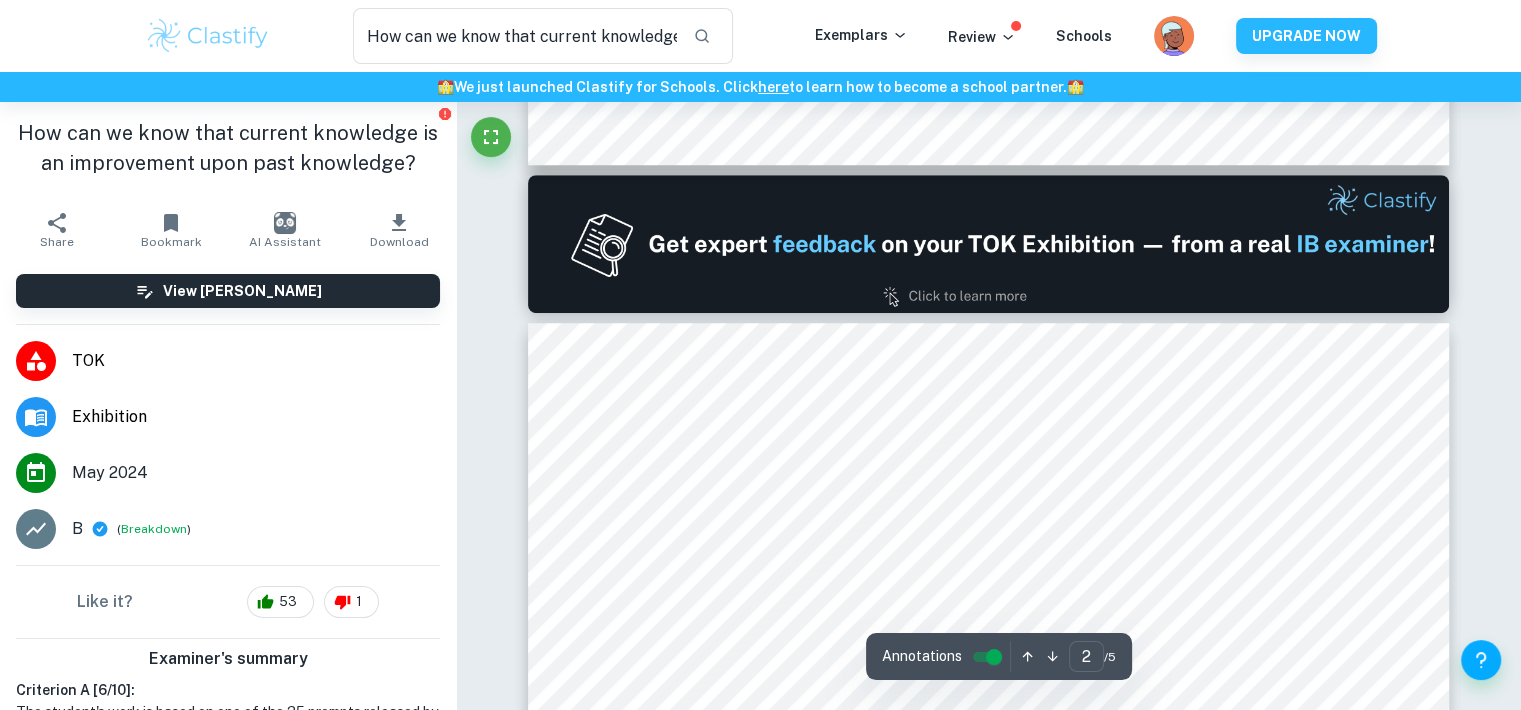 type on "1" 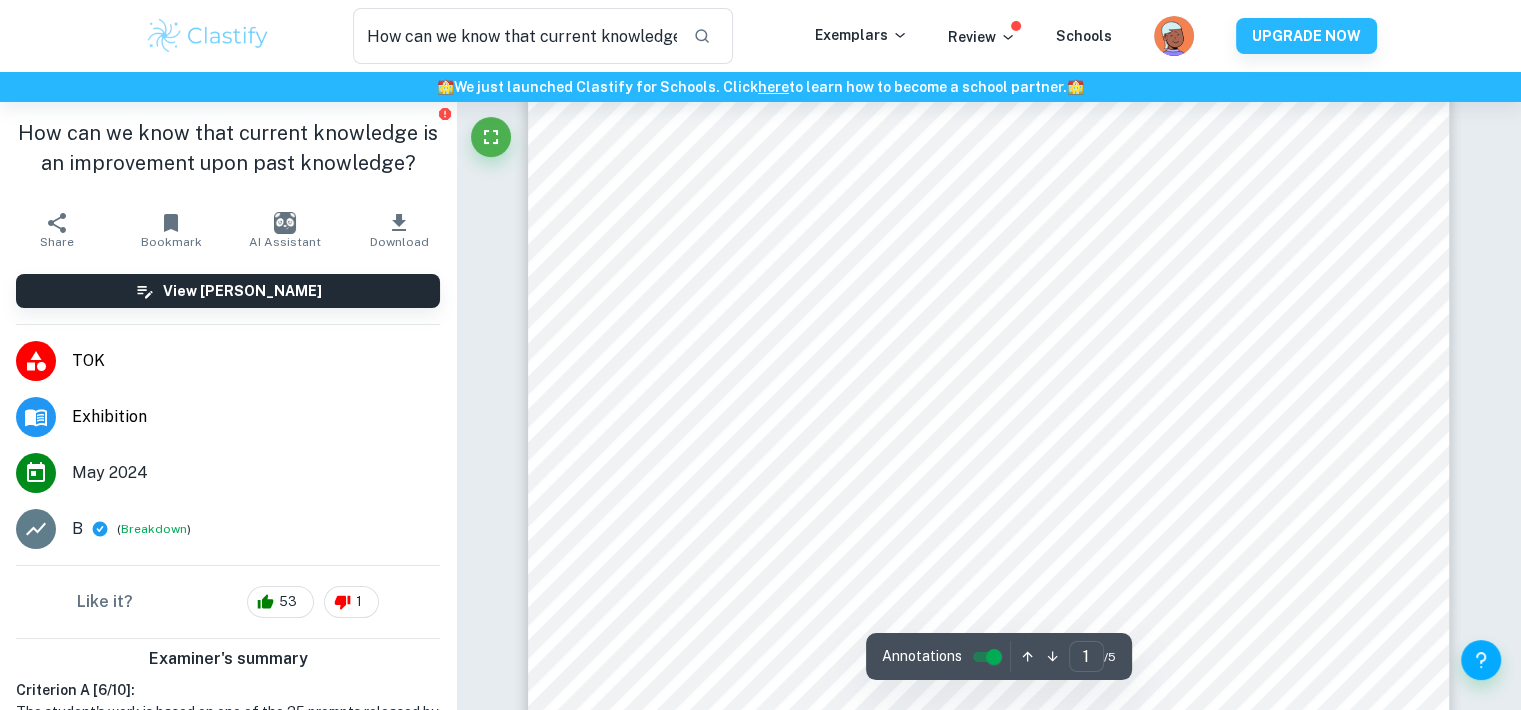 scroll, scrollTop: 0, scrollLeft: 0, axis: both 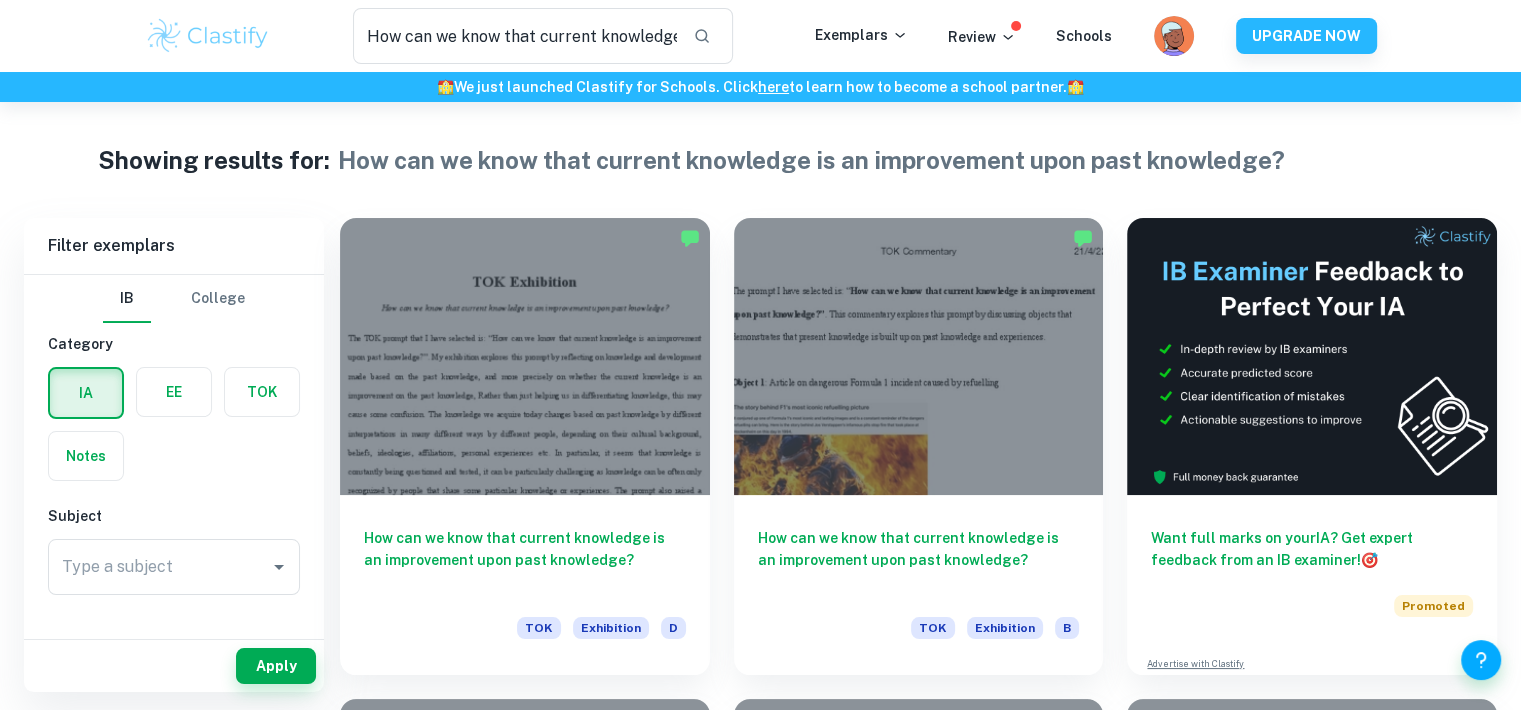 drag, startPoint x: 218, startPoint y: 406, endPoint x: 239, endPoint y: 401, distance: 21.587032 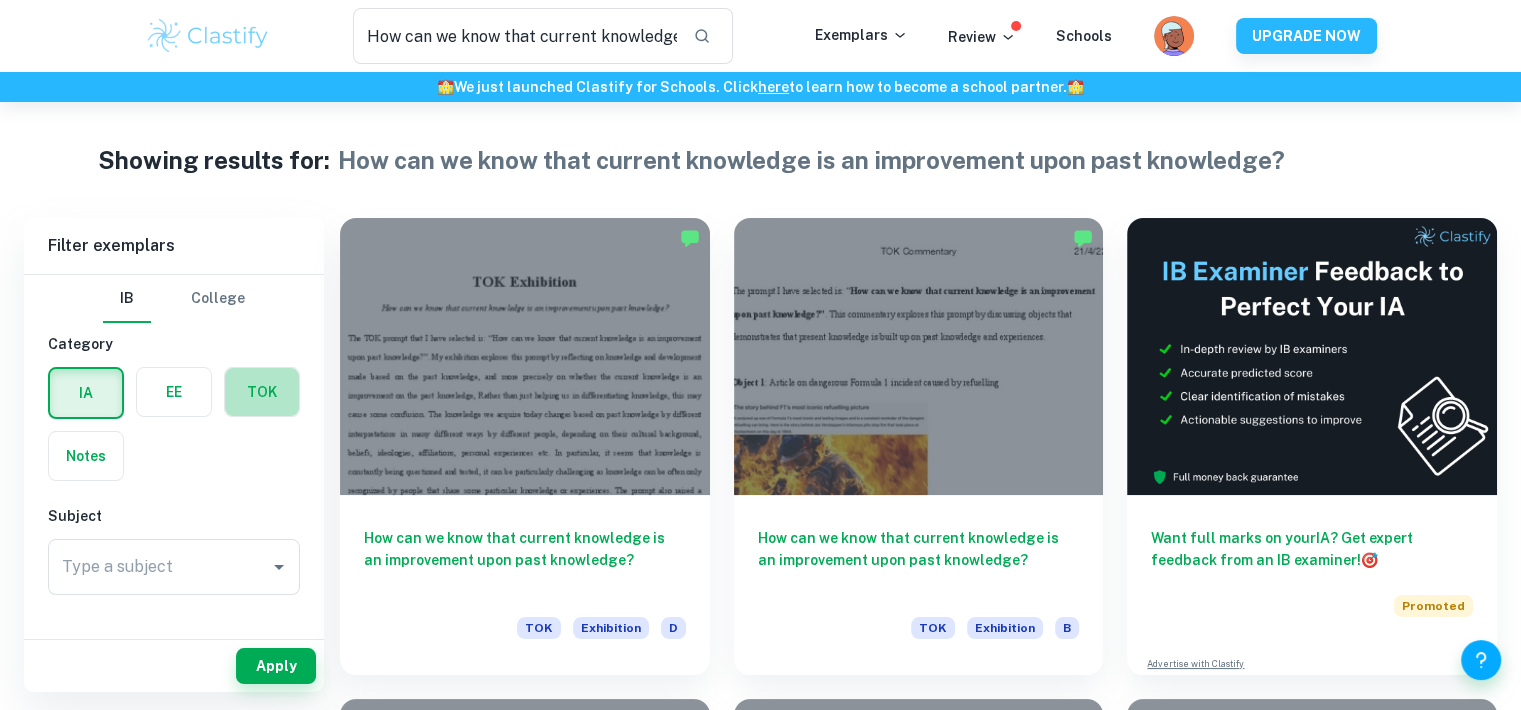 click at bounding box center [262, 392] 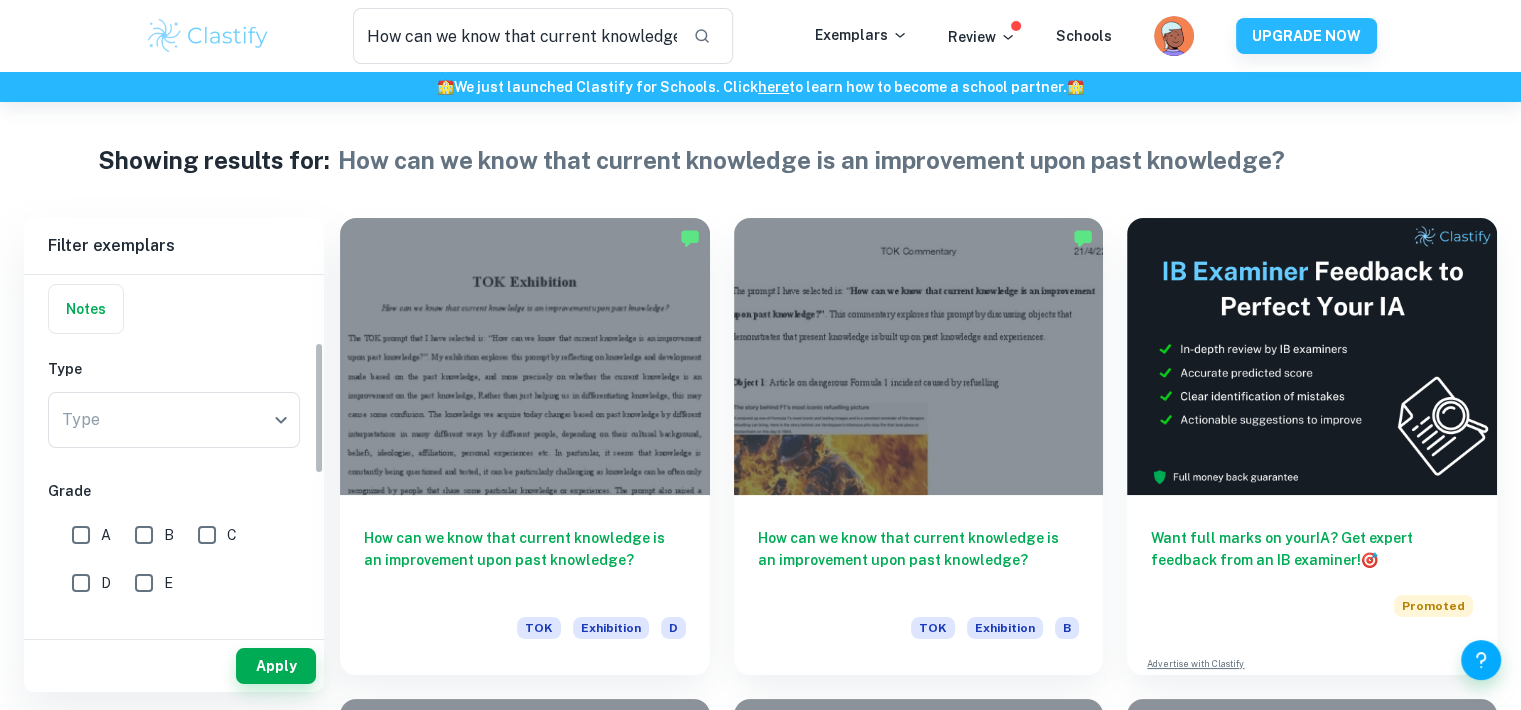 scroll, scrollTop: 200, scrollLeft: 0, axis: vertical 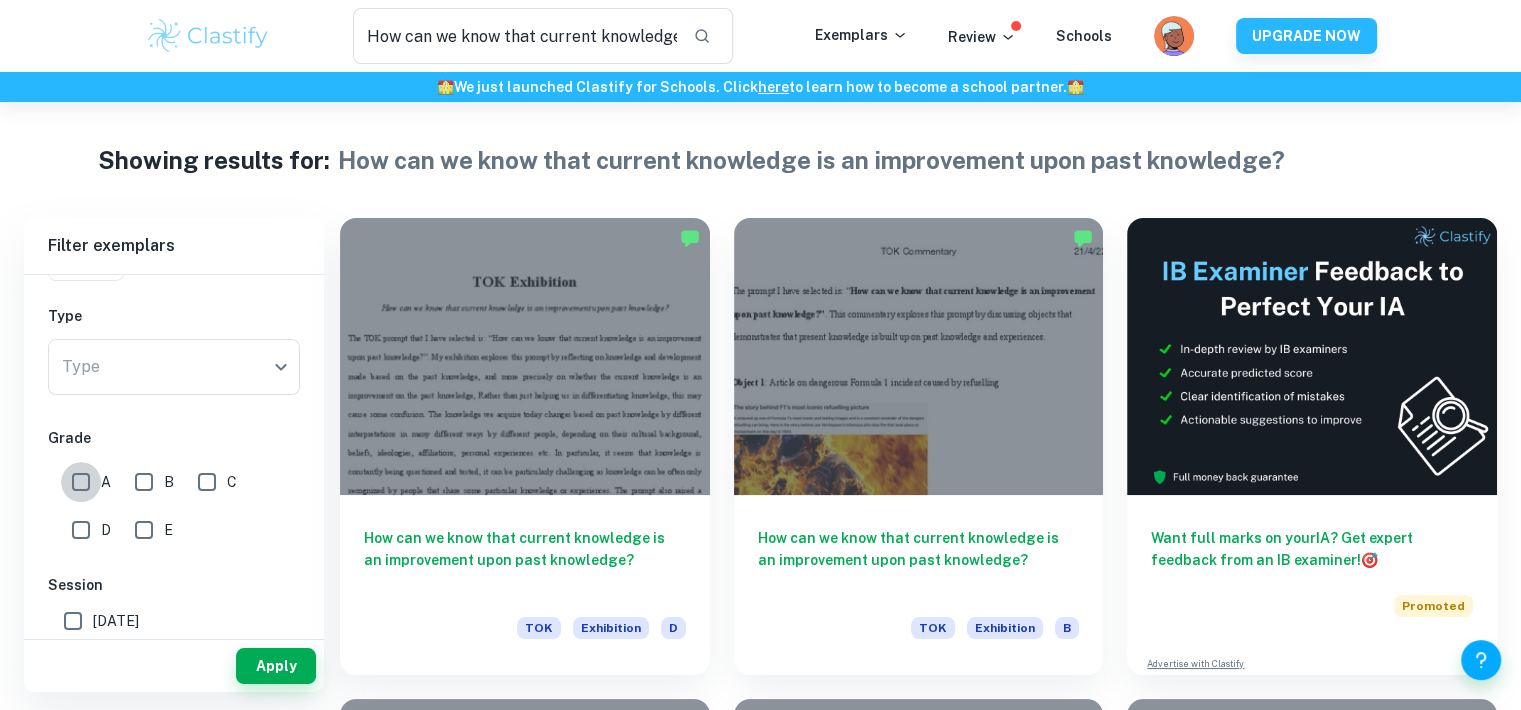 click on "A" at bounding box center [81, 482] 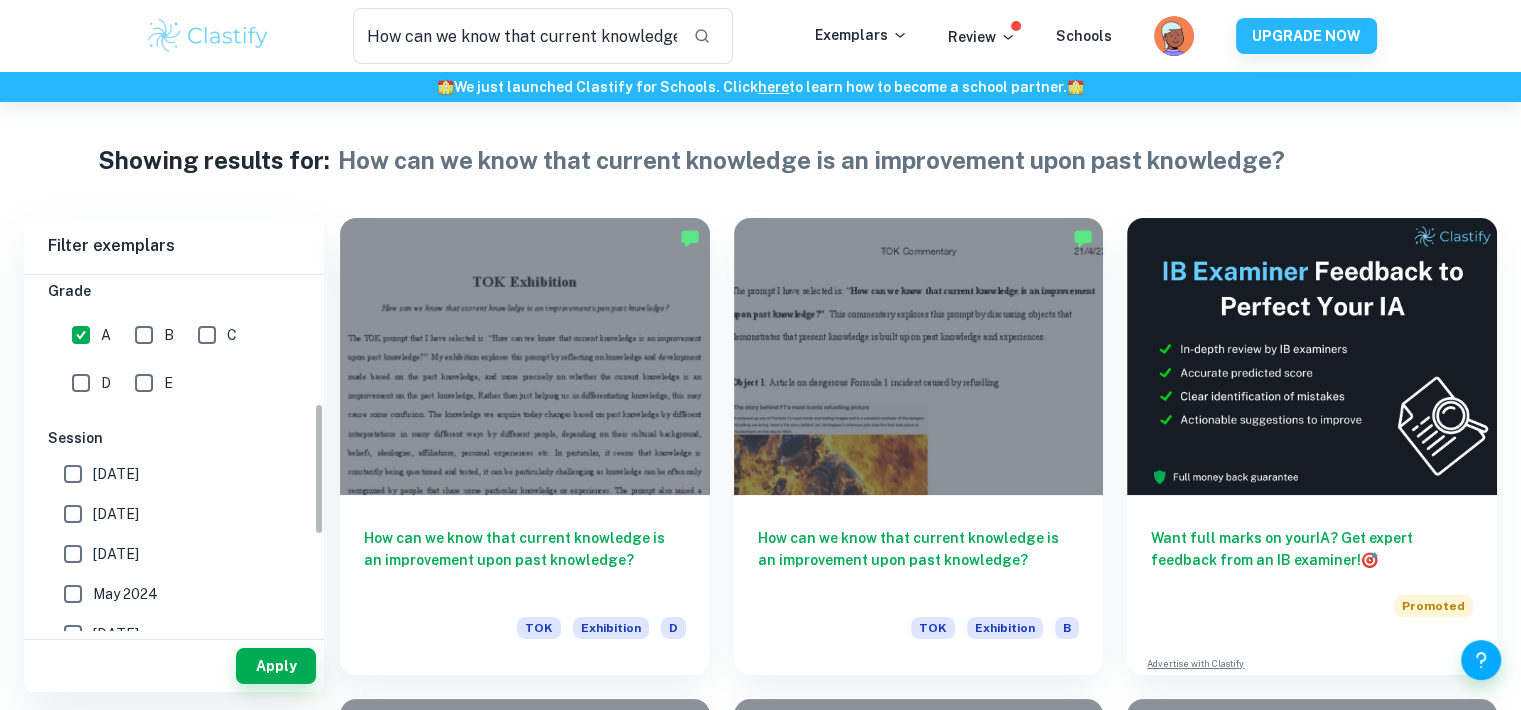 scroll, scrollTop: 608, scrollLeft: 0, axis: vertical 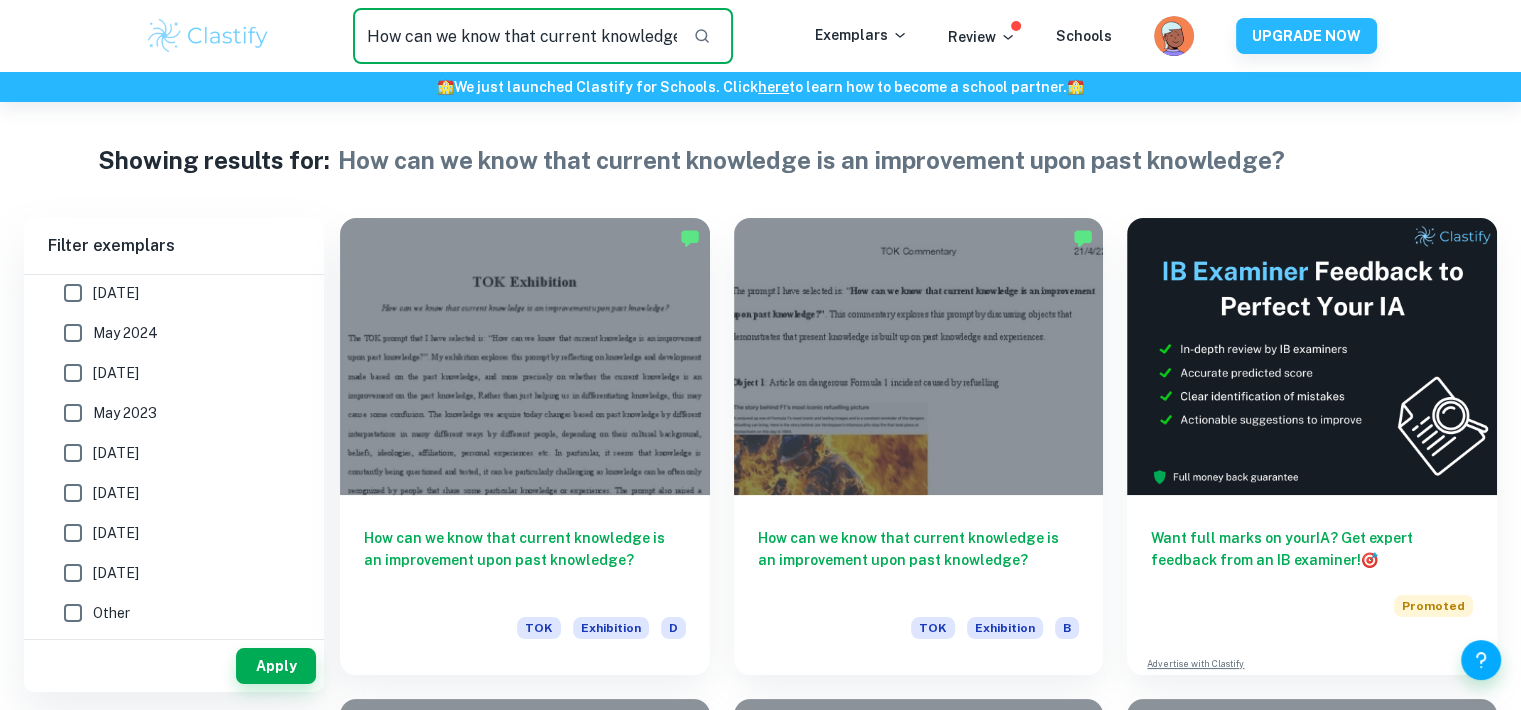 click on "How can we know that current knowledge is an improvement upon past knowledge?" at bounding box center [515, 36] 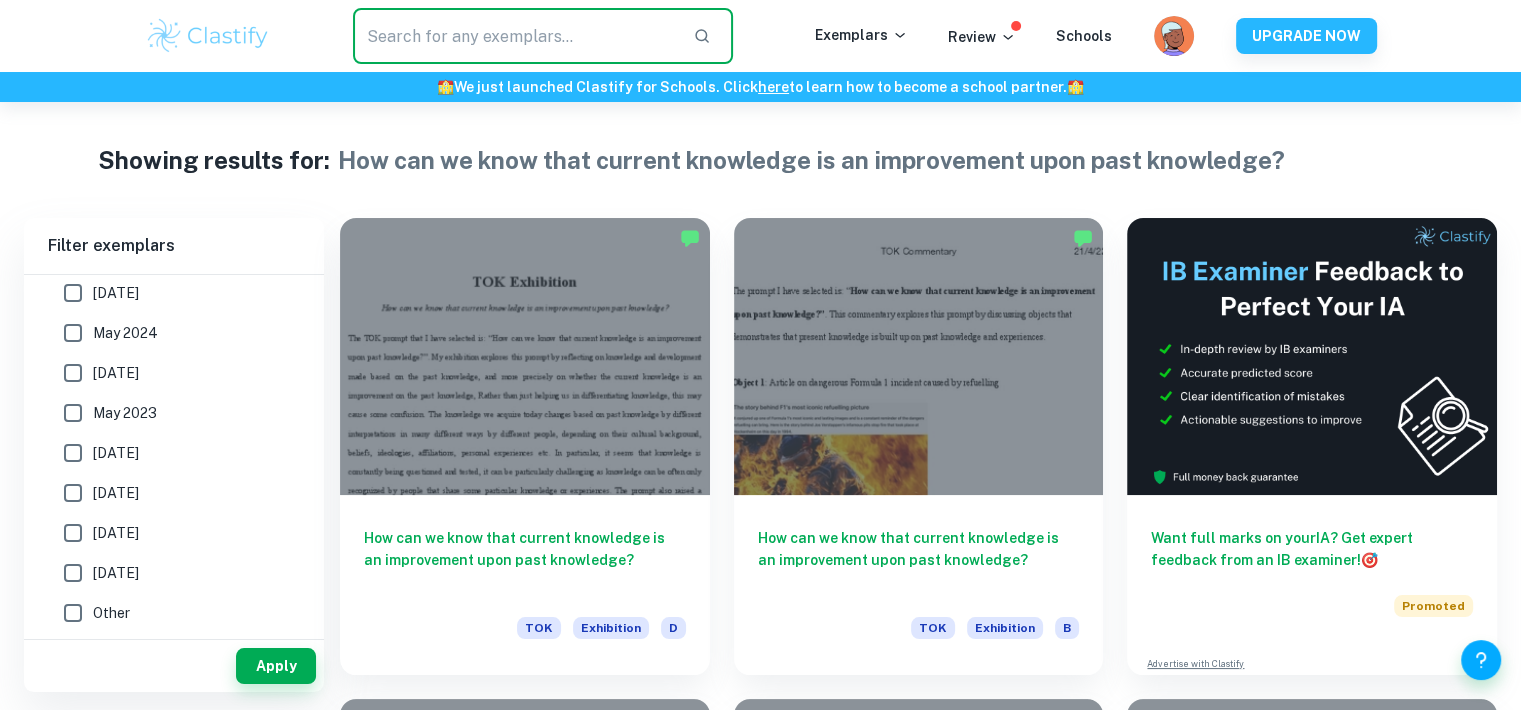 type on "[" 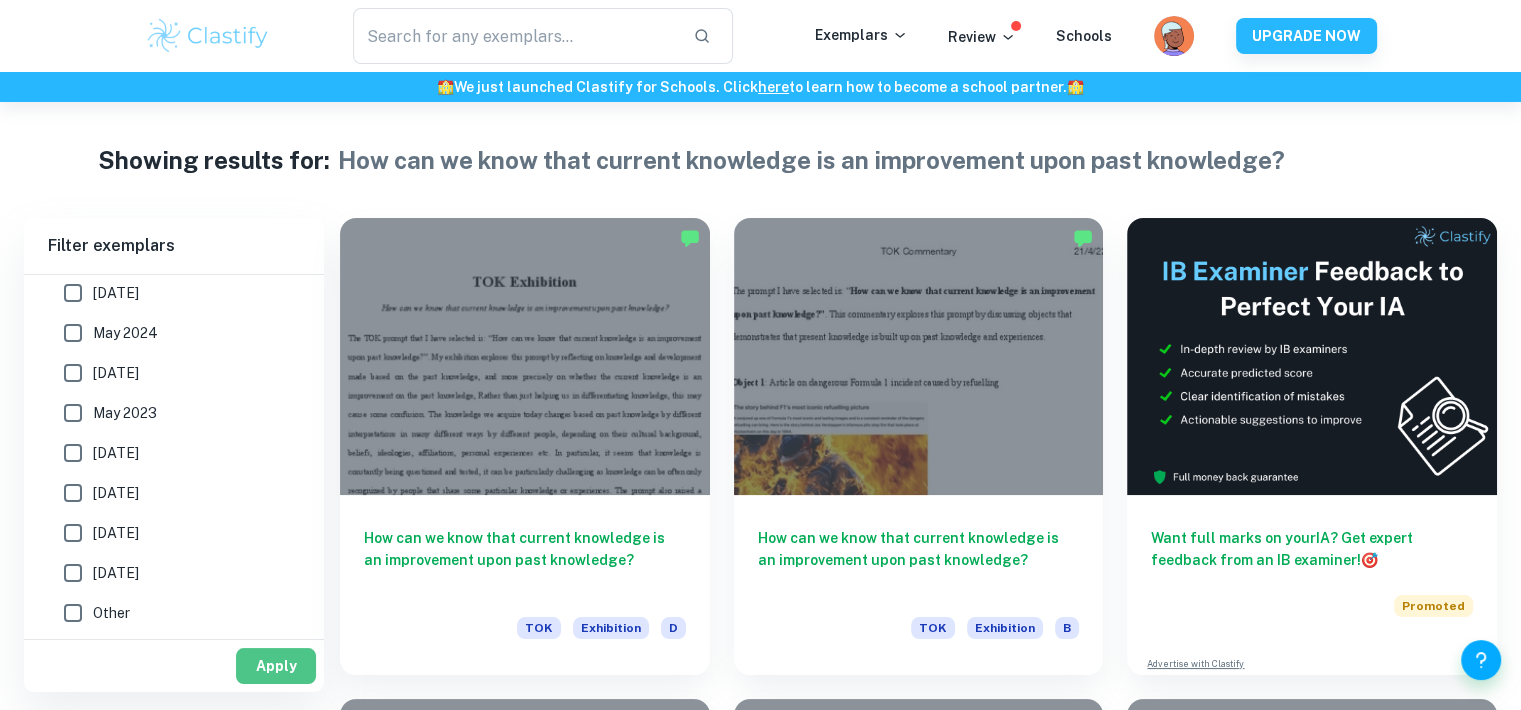 click on "Apply" at bounding box center (276, 666) 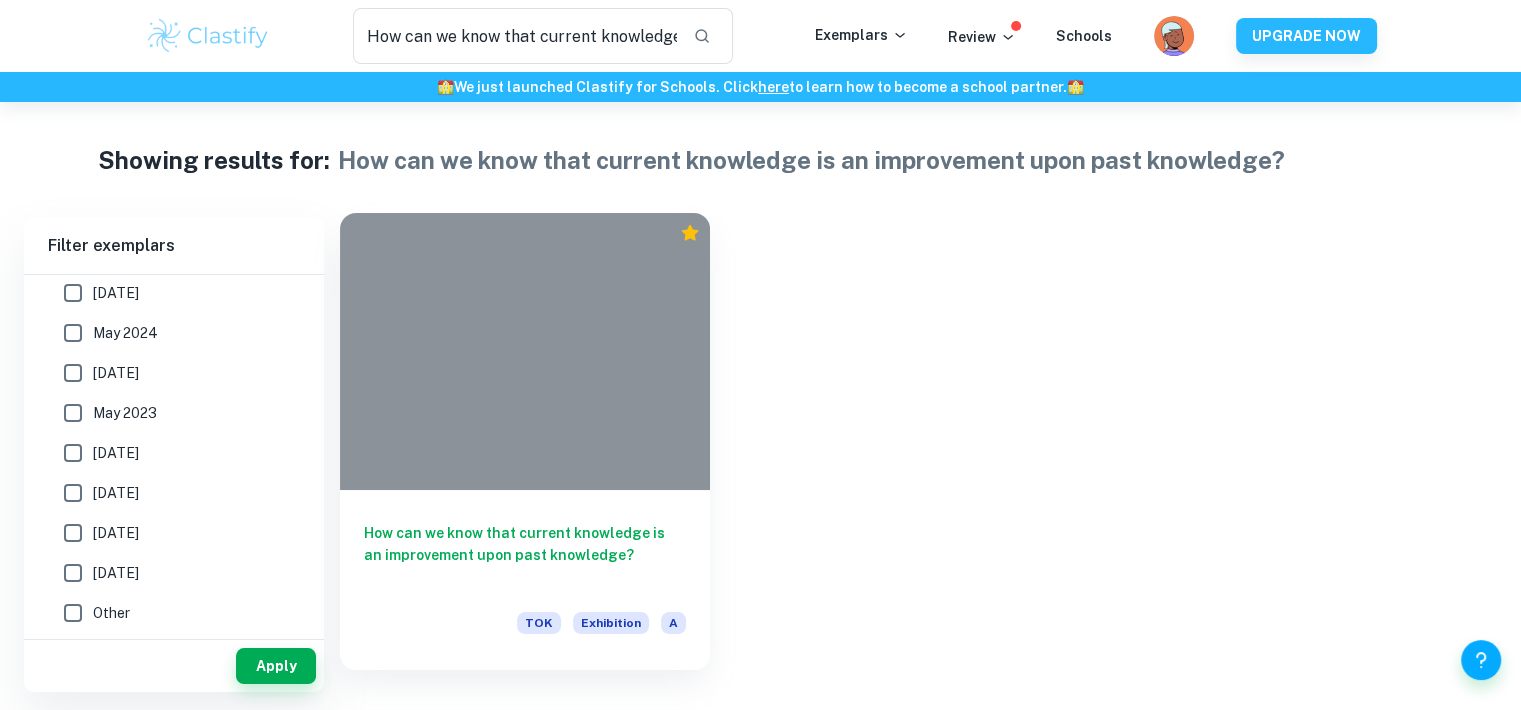 scroll, scrollTop: 102, scrollLeft: 0, axis: vertical 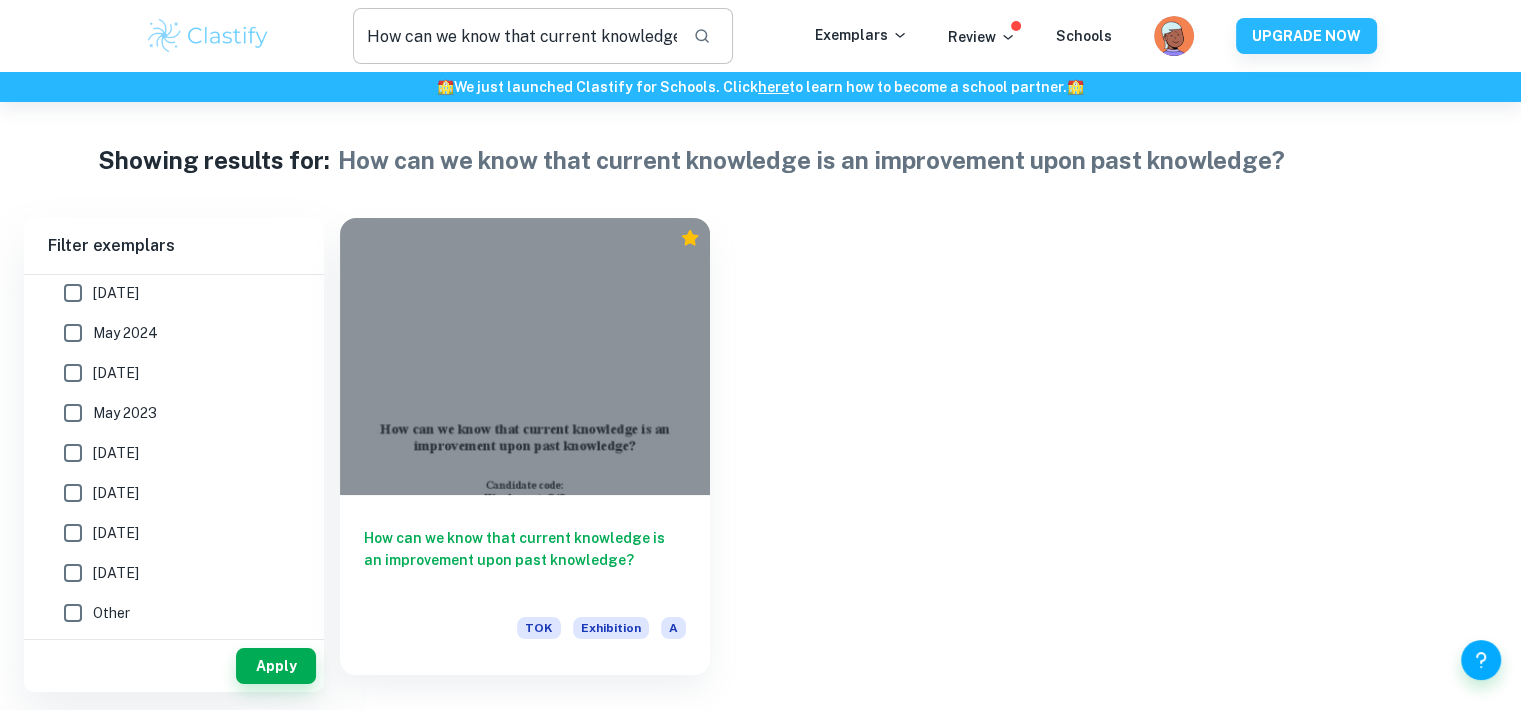 click on "How can we know that current knowledge is an improvement upon past knowledge?" at bounding box center [515, 36] 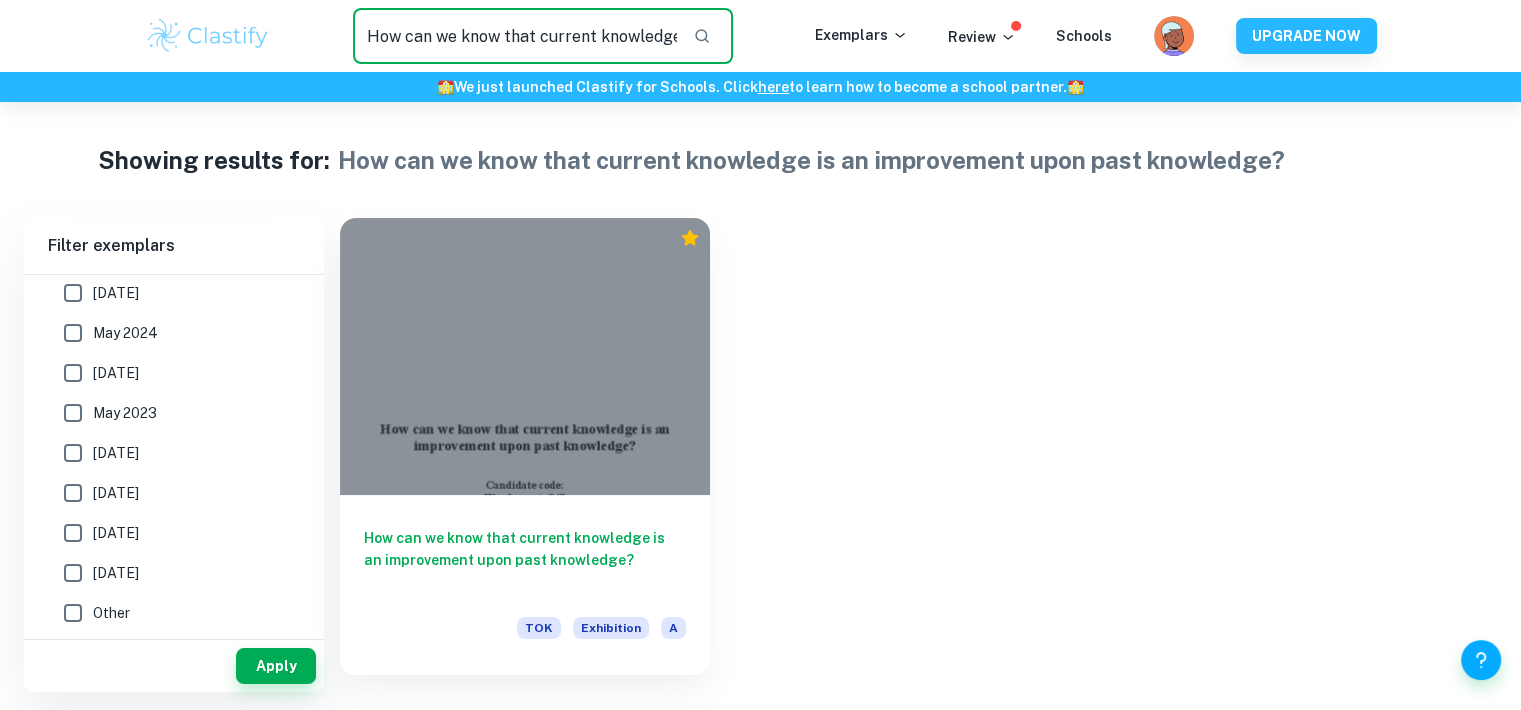 click on "How can we know that current knowledge is an improvement upon past knowledge?" at bounding box center [515, 36] 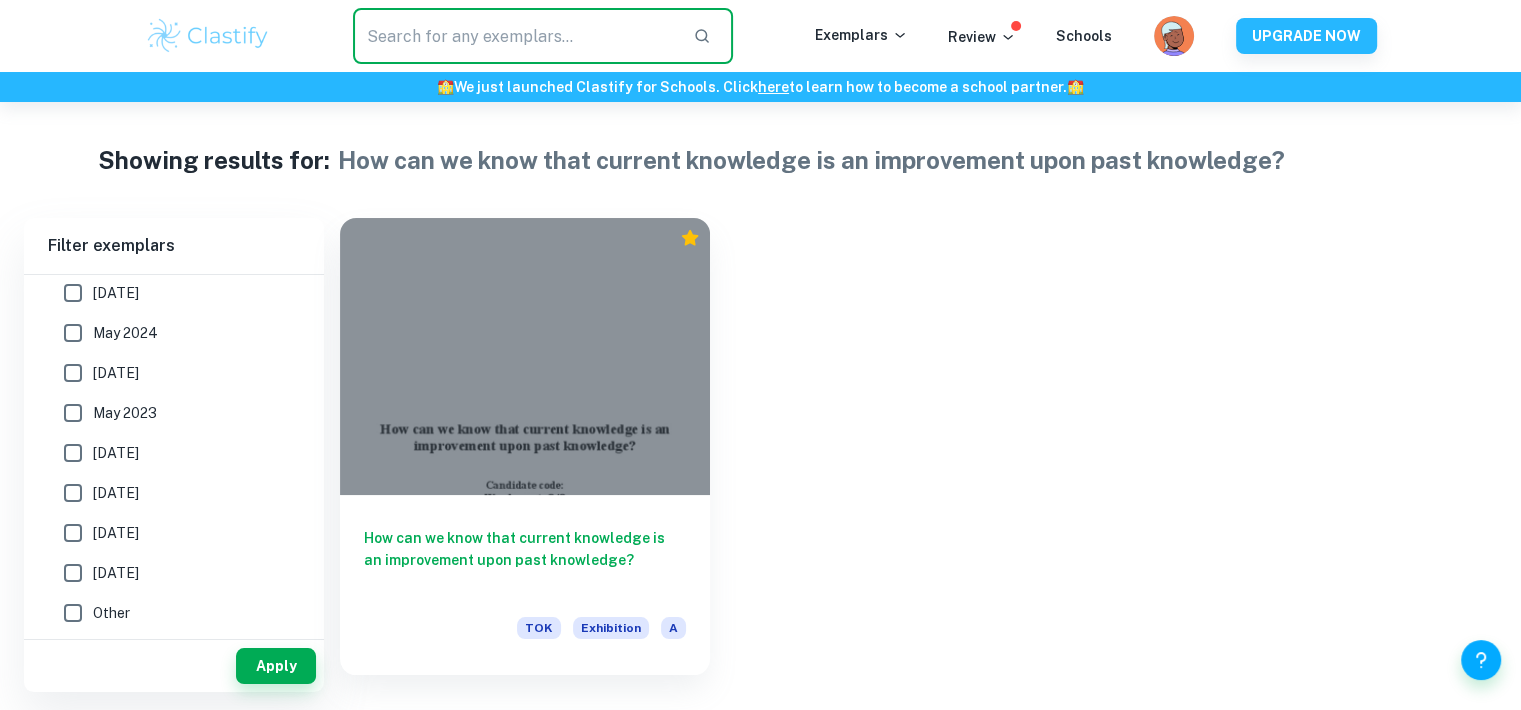 click at bounding box center (515, 36) 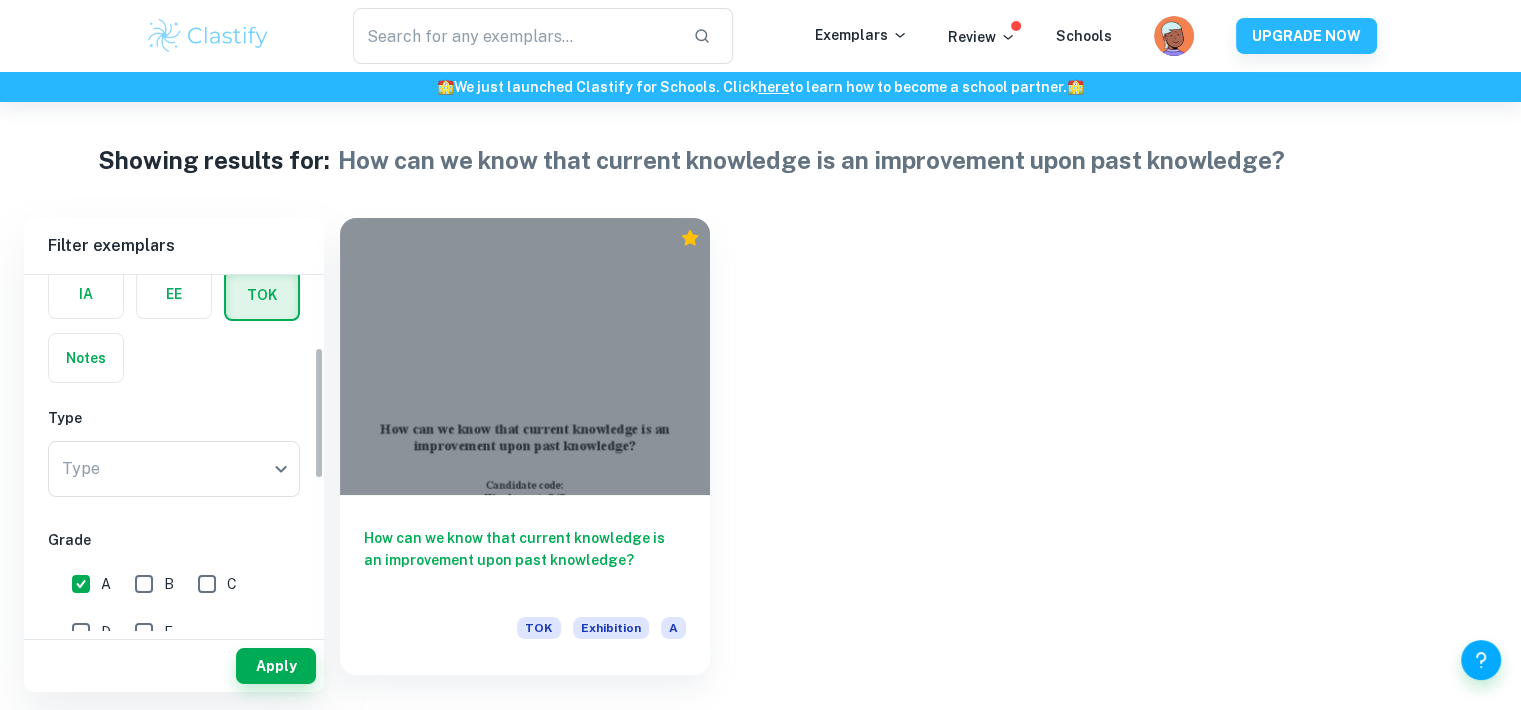 scroll, scrollTop: 0, scrollLeft: 0, axis: both 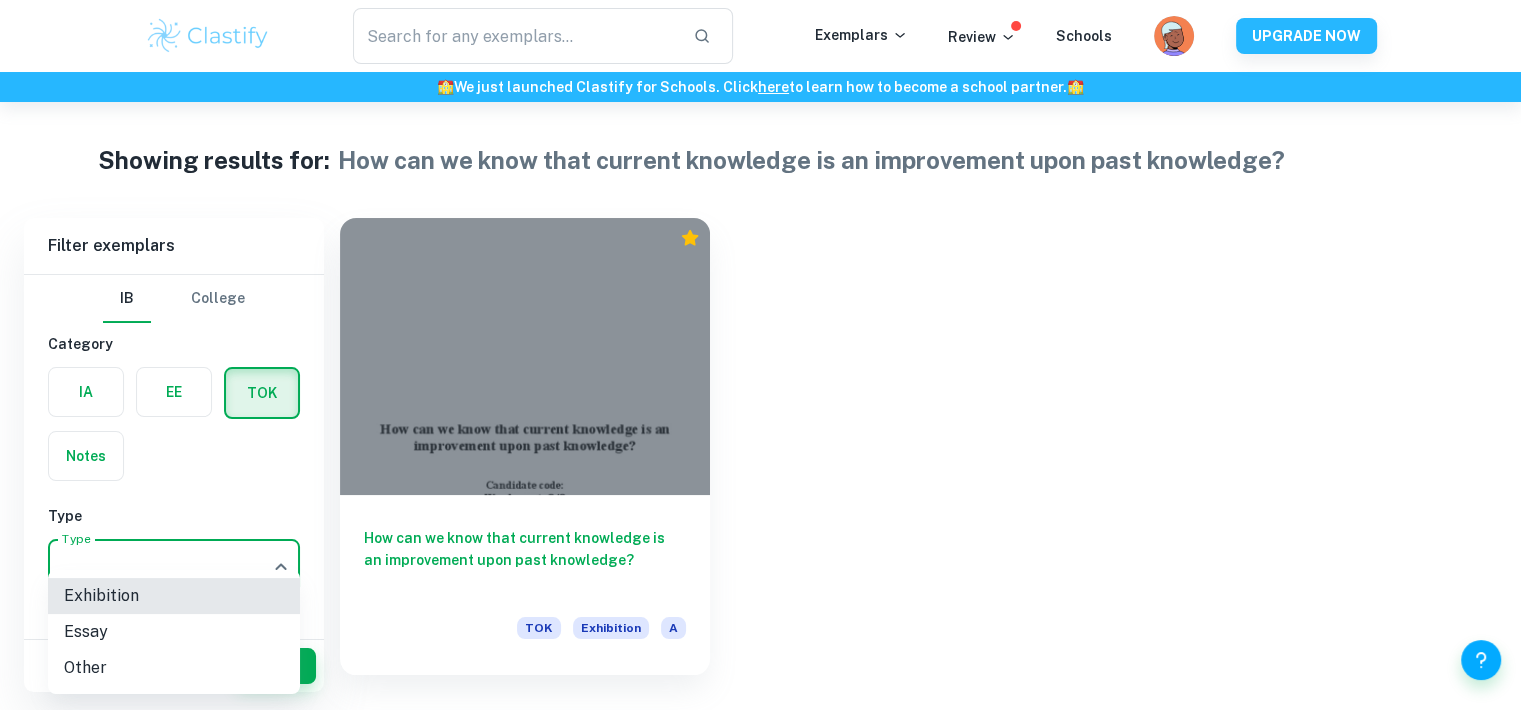 click on "We value your privacy We use cookies to enhance your browsing experience, serve personalised ads or content, and analyse our traffic. By clicking "Accept All", you consent to our use of cookies.   Cookie Policy Customise   Reject All   Accept All   Customise Consent Preferences   We use cookies to help you navigate efficiently and perform certain functions. You will find detailed information about all cookies under each consent category below. The cookies that are categorised as "Necessary" are stored on your browser as they are essential for enabling the basic functionalities of the site. ...  Show more For more information on how Google's third-party cookies operate and handle your data, see:   Google Privacy Policy Necessary Always Active Necessary cookies are required to enable the basic features of this site, such as providing secure log-in or adjusting your consent preferences. These cookies do not store any personally identifiable data. Functional Analytics Performance Advertisement Uncategorised" at bounding box center (760, 457) 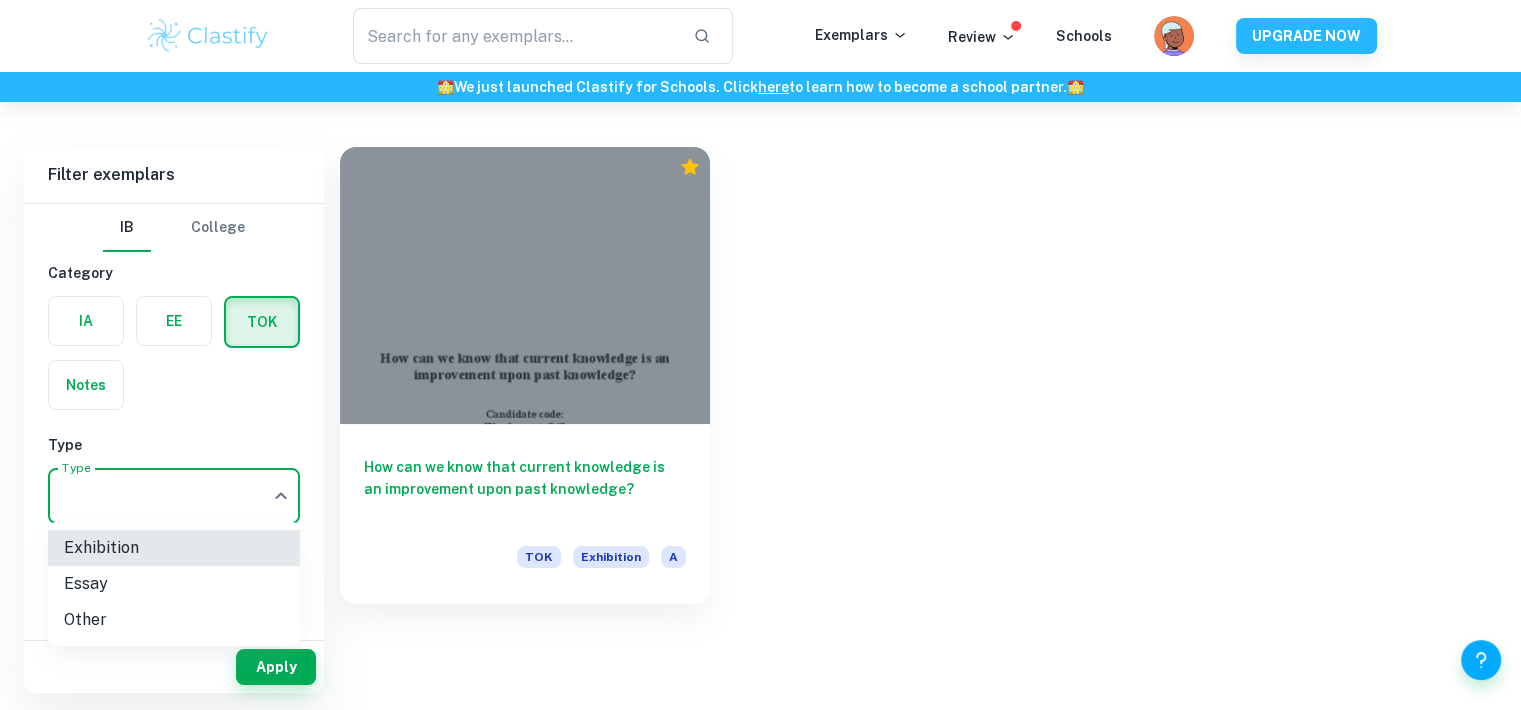 scroll, scrollTop: 72, scrollLeft: 0, axis: vertical 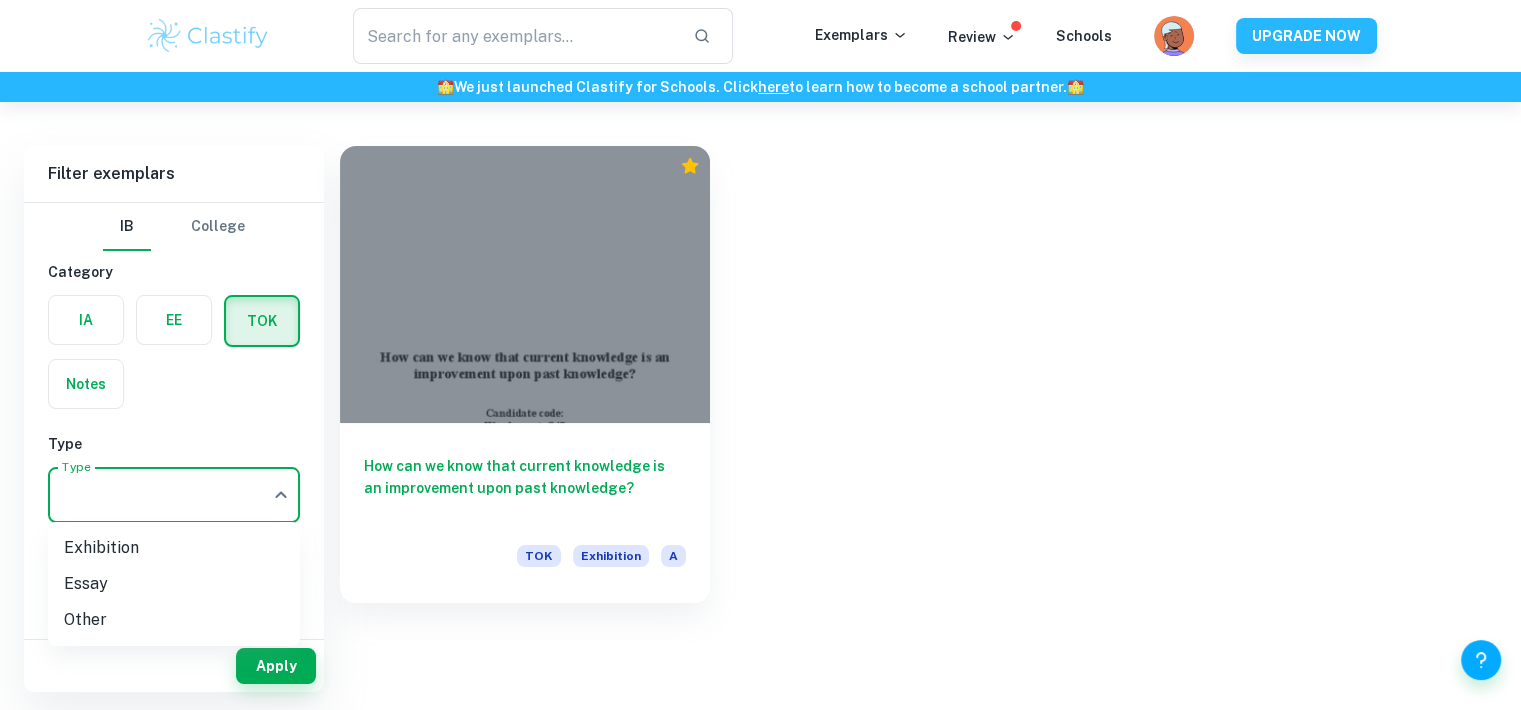 click at bounding box center (760, 355) 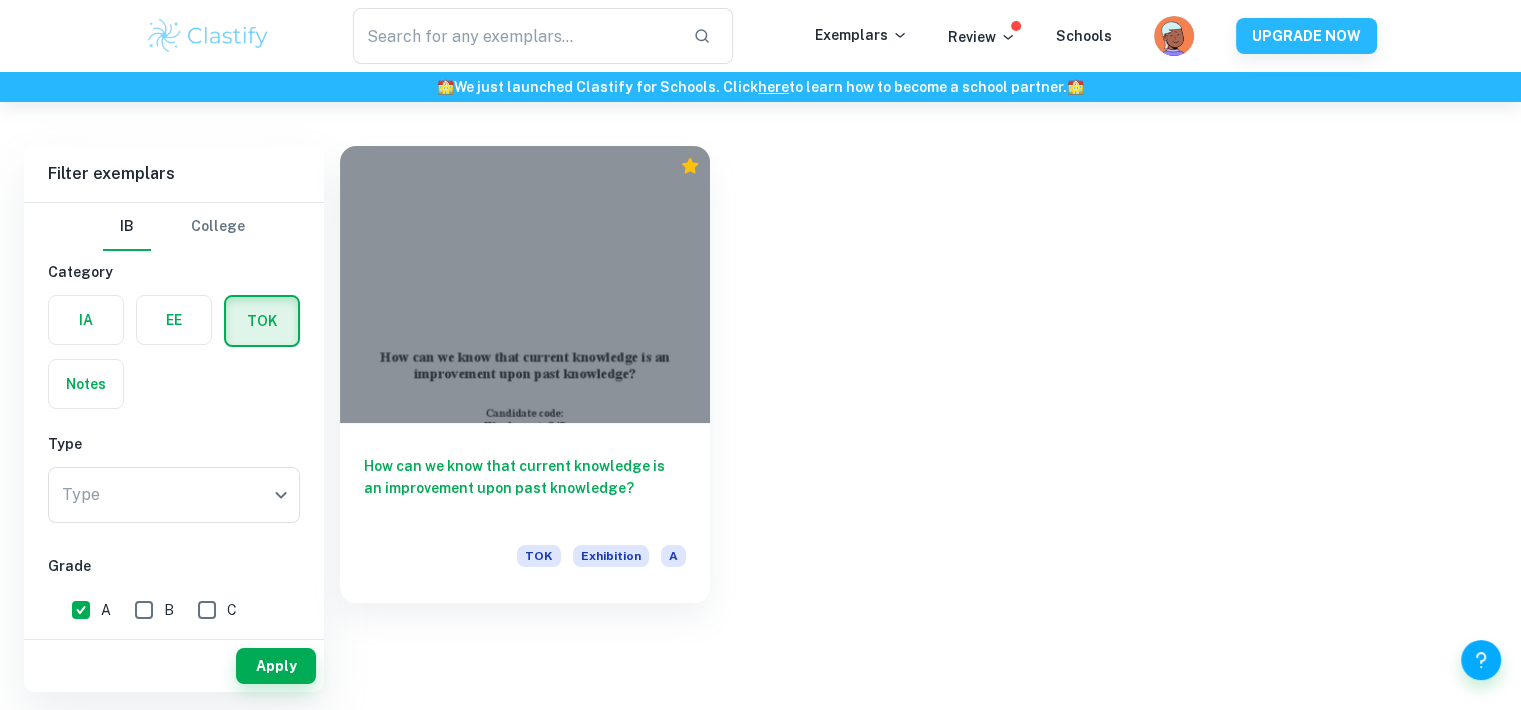 click on "Exhibition Essay Other" at bounding box center (760, 355) 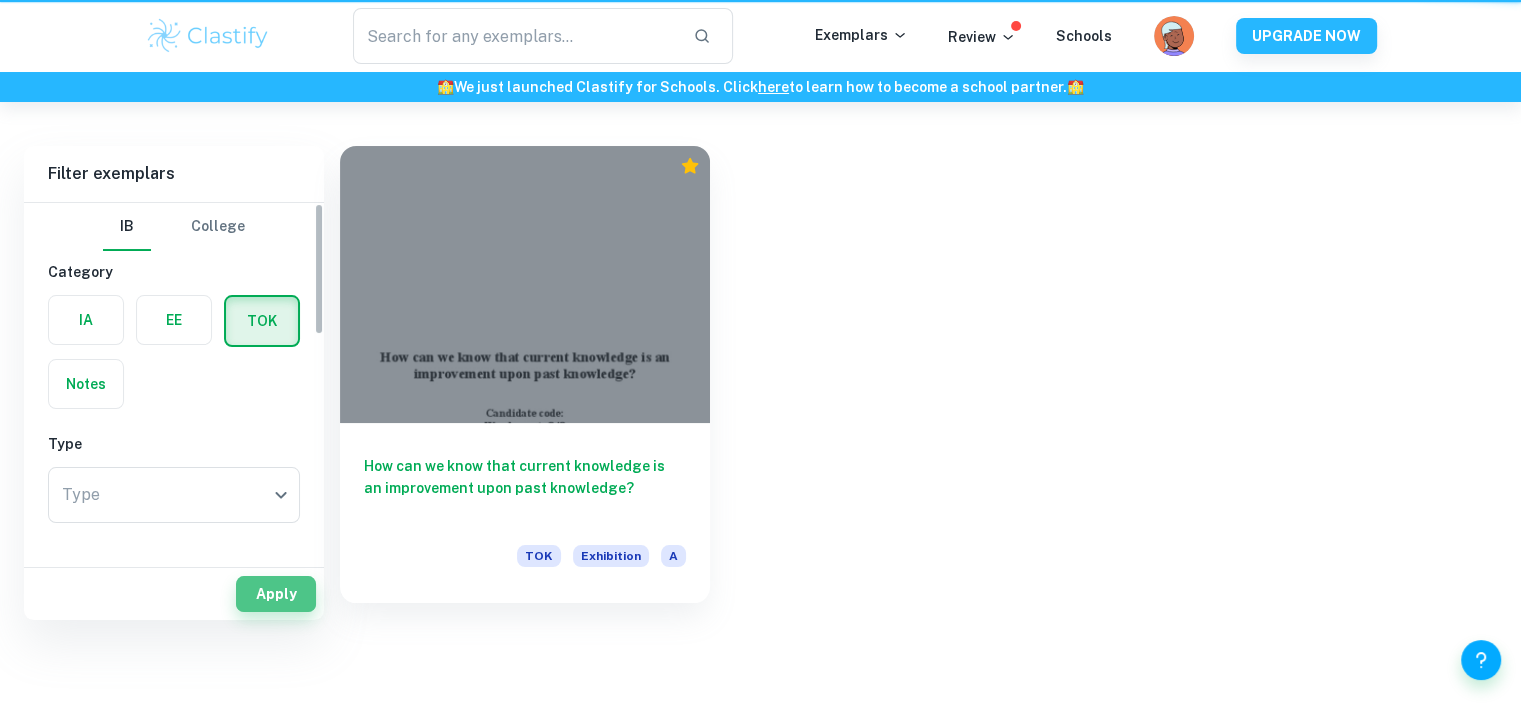 type on "How can we know that current knowledge is an improvement upon past knowledge?" 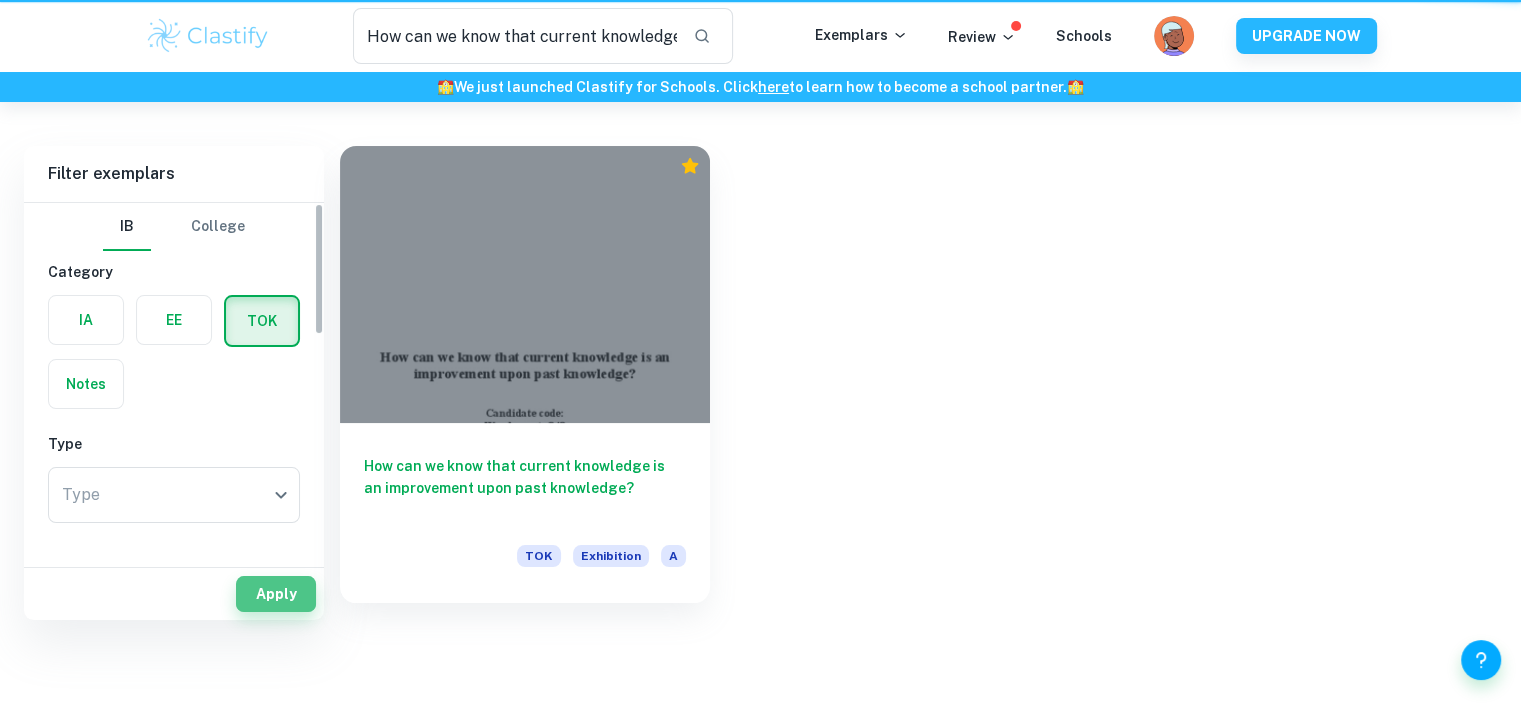 click on "Apply" at bounding box center [276, 594] 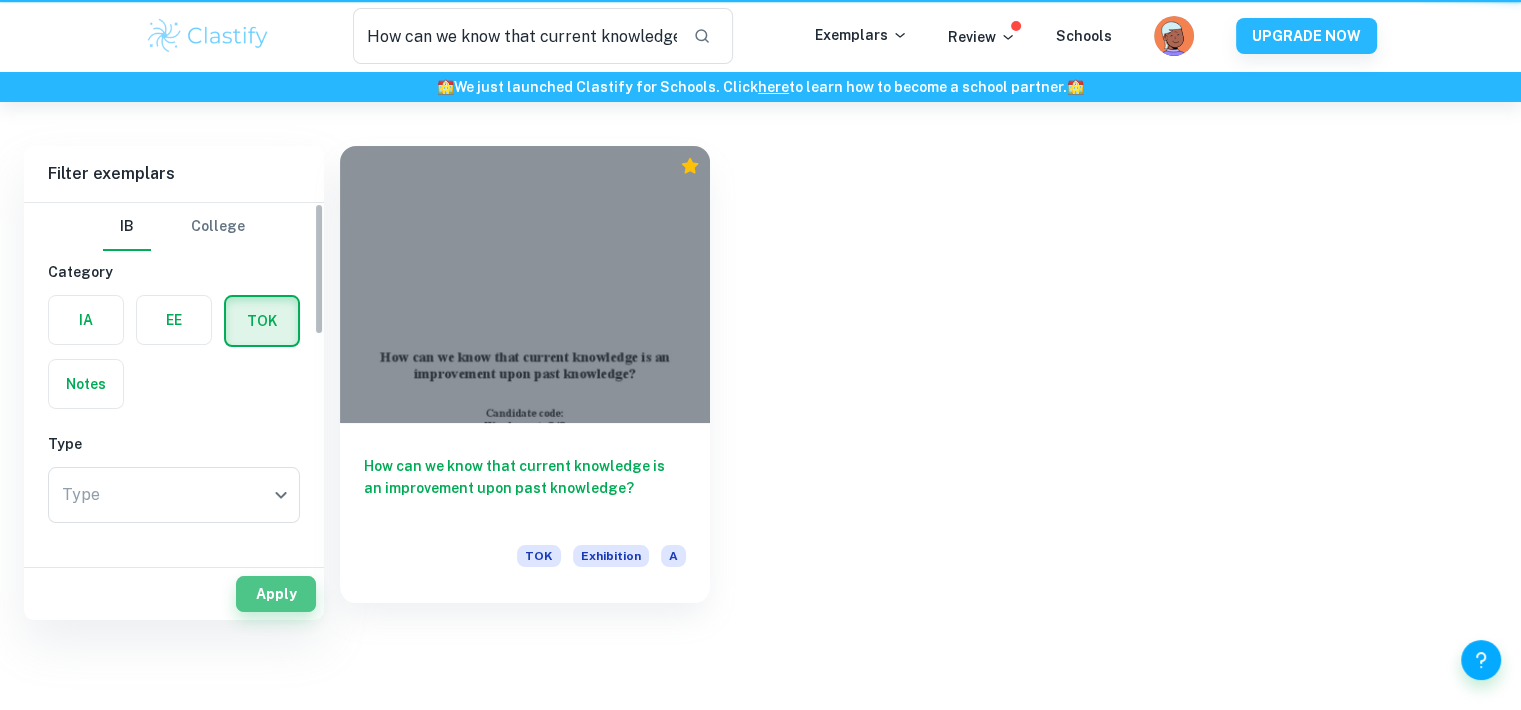 click on "Apply" at bounding box center [276, 594] 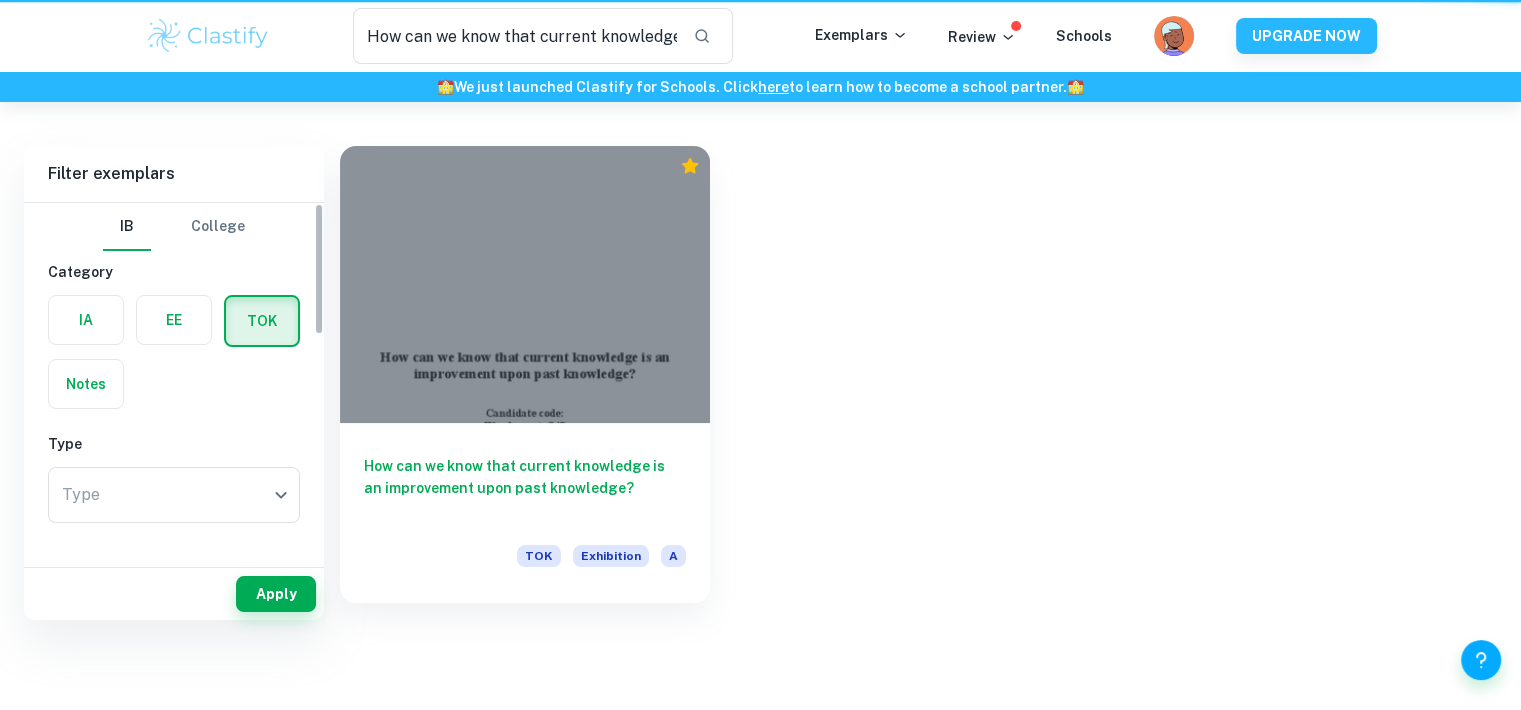 click on "How can we know that current knowledge is an improvement upon past knowledge? ​ Exemplars Review Schools UPGRADE NOW   🏫  We just launched Clastify for Schools. Click  here  to learn how to become a school partner.  🏫 Showing results for: How can we know that current knowledge is an improvement upon past knowledge? Filter Filter exemplars IB College Category IA EE TOK Notes Type Type ​ Type Grade A B C D E Session [DATE] [DATE] [DATE] [DATE] [DATE] [DATE] [DATE] [DATE] [DATE] [DATE] Other   Apply Filter exemplars IB College Category IA EE TOK Notes Type Type ​ Type Grade A B C D E Session [DATE] [DATE] [DATE] [DATE] [DATE] [DATE] [DATE] [DATE] [DATE] [DATE] Other   Apply   How can we know that current knowledge is an improvement upon past knowledge? TOK Exhibition A" at bounding box center [760, 325] 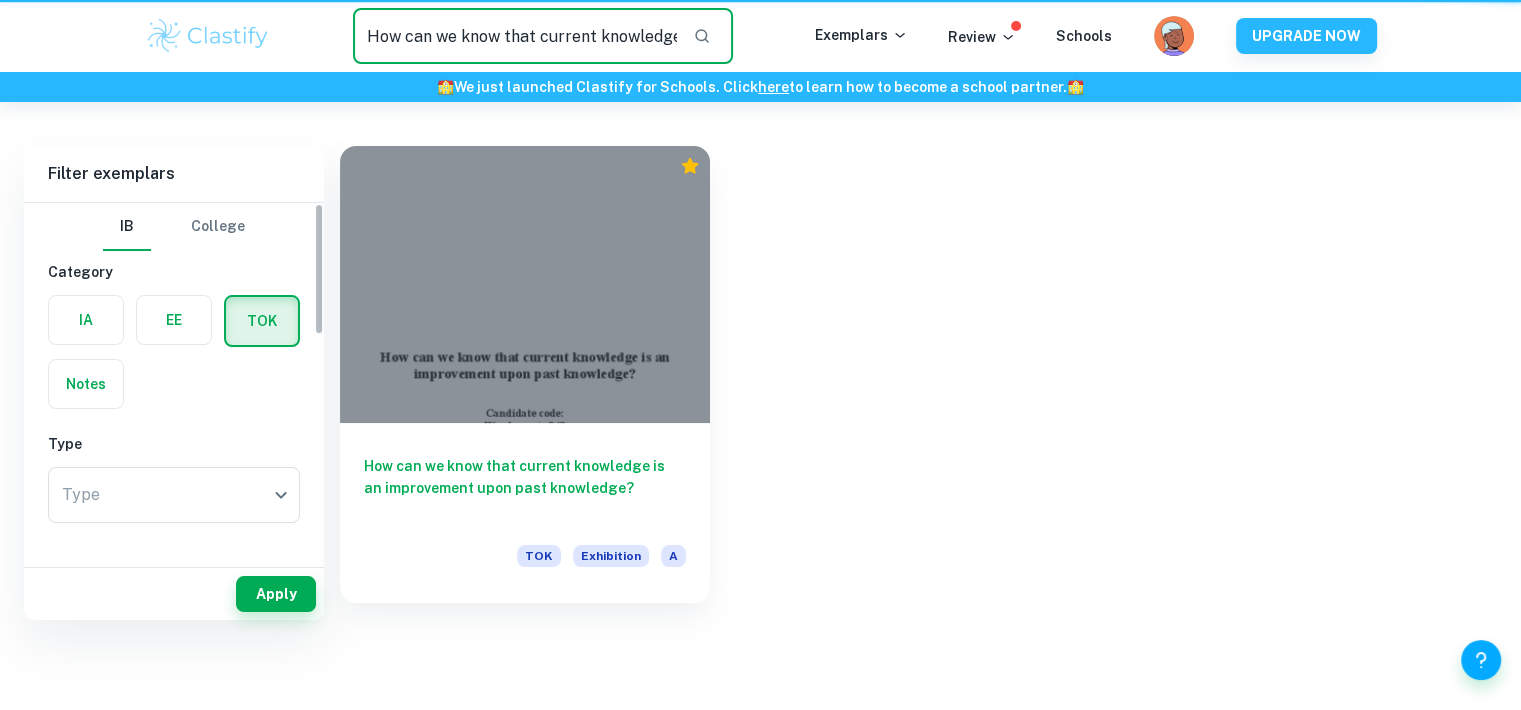 scroll, scrollTop: 0, scrollLeft: 0, axis: both 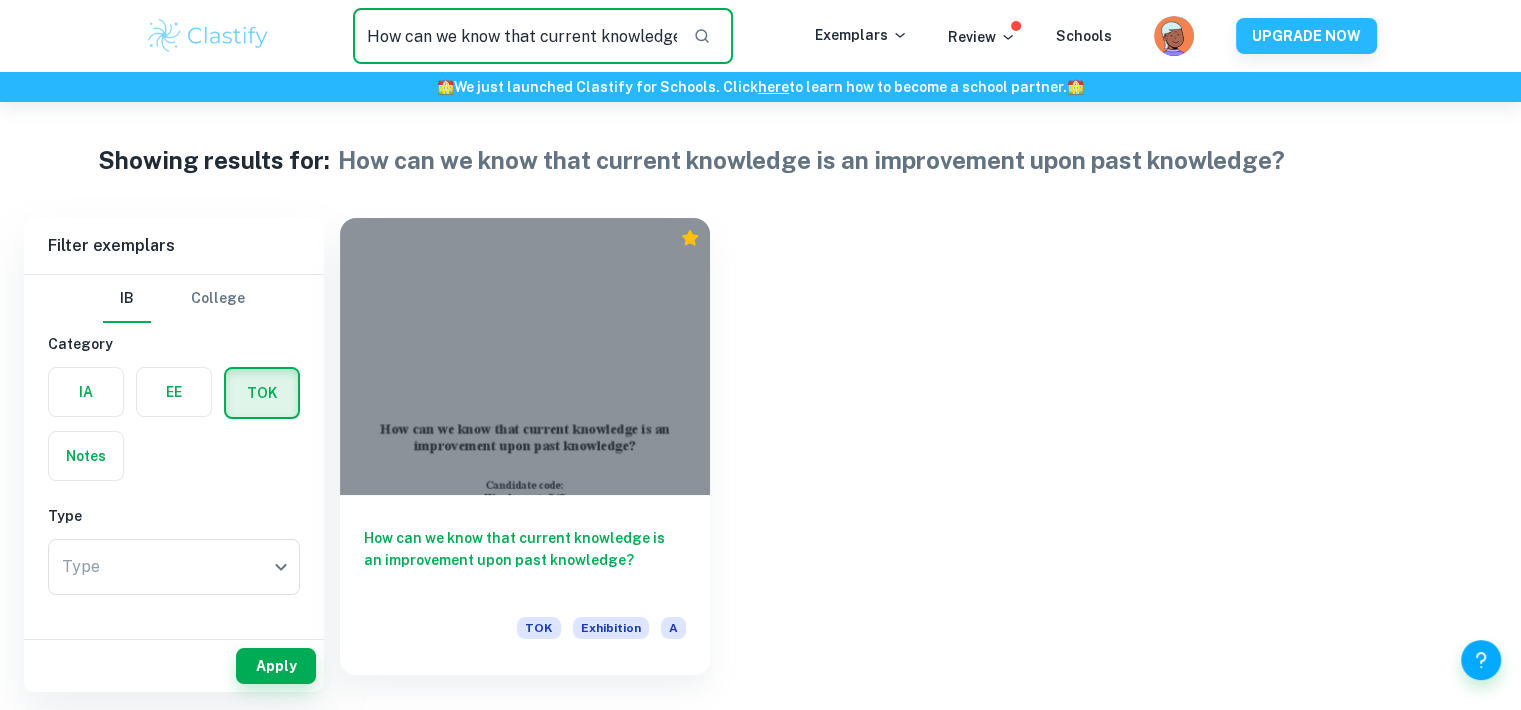 click on "How can we know that current knowledge is an improvement upon past knowledge?" at bounding box center [515, 36] 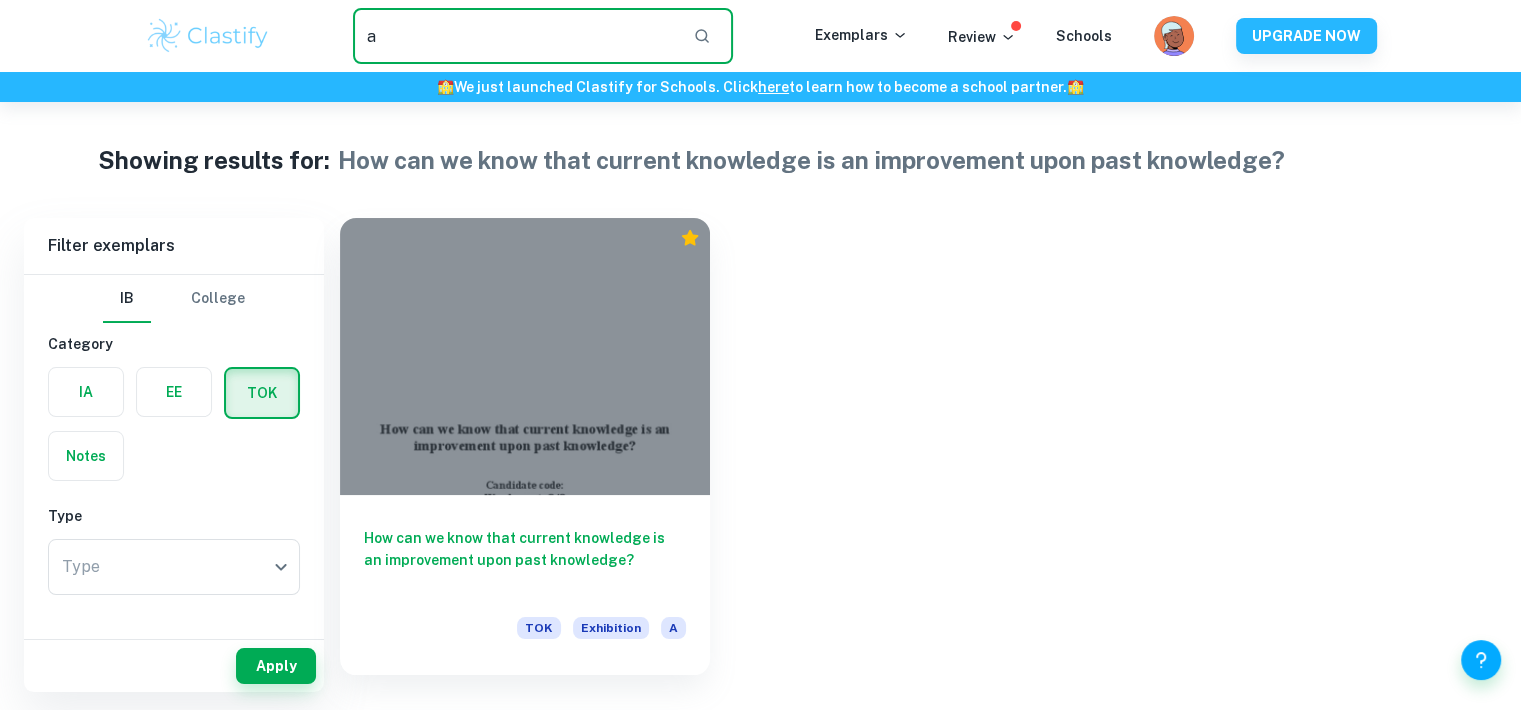 type on "a" 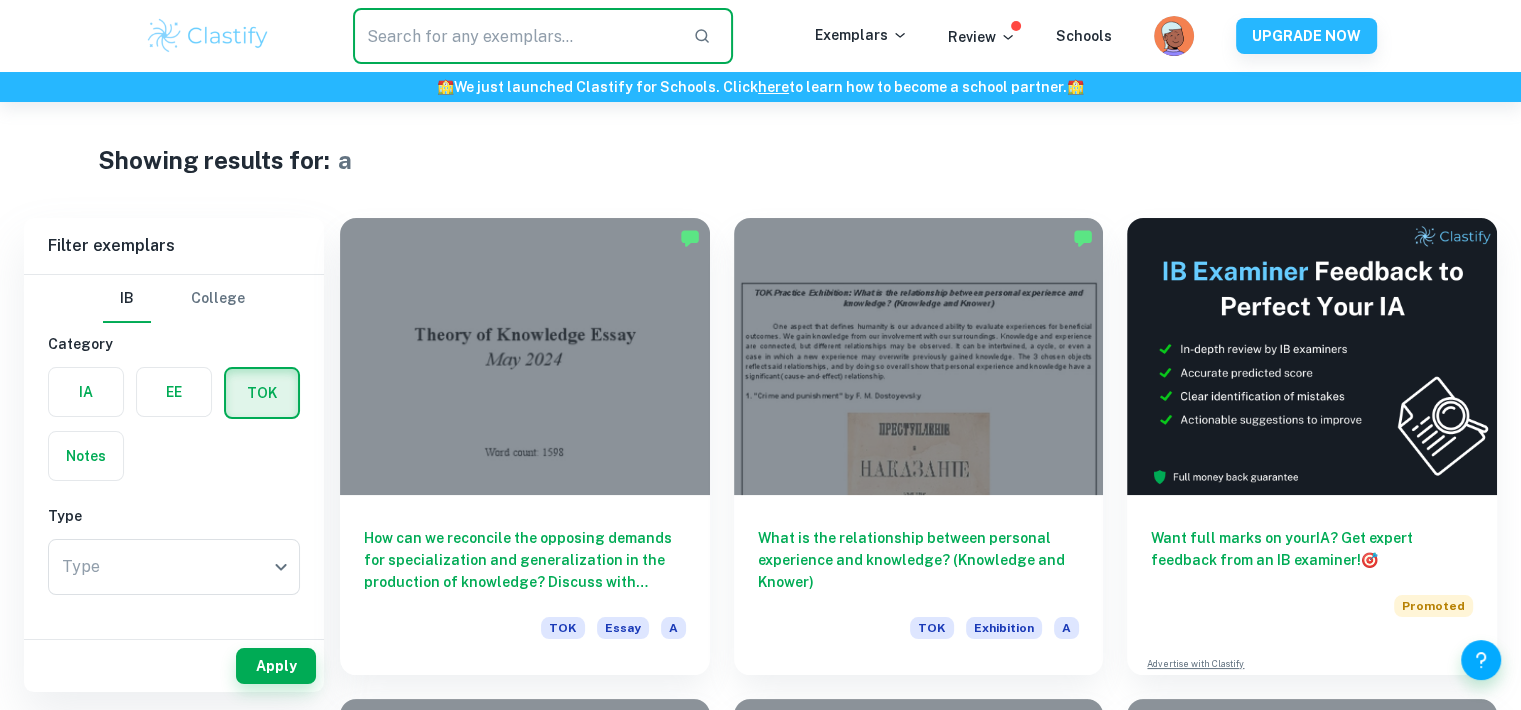 click at bounding box center [515, 36] 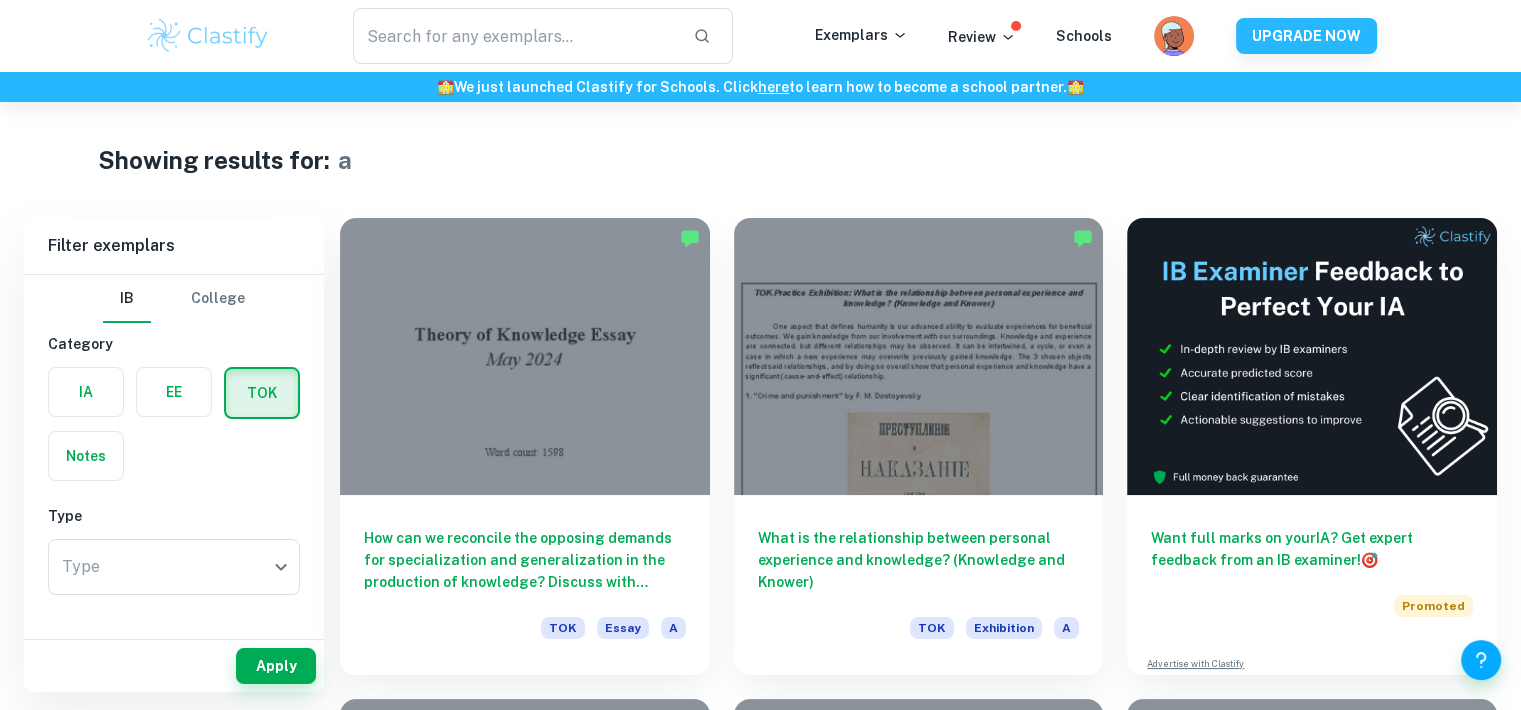 click on "Showing results for: a" at bounding box center (761, 160) 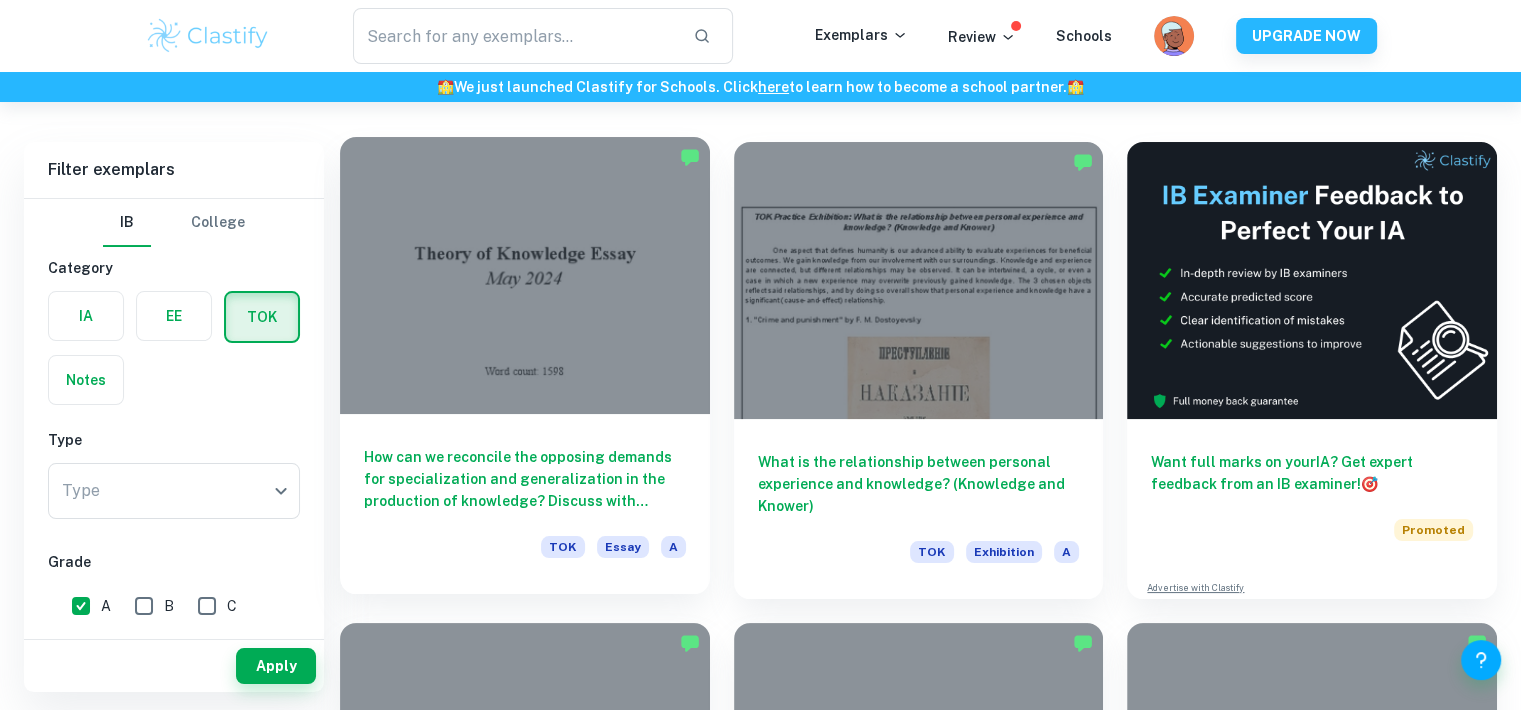 scroll, scrollTop: 0, scrollLeft: 0, axis: both 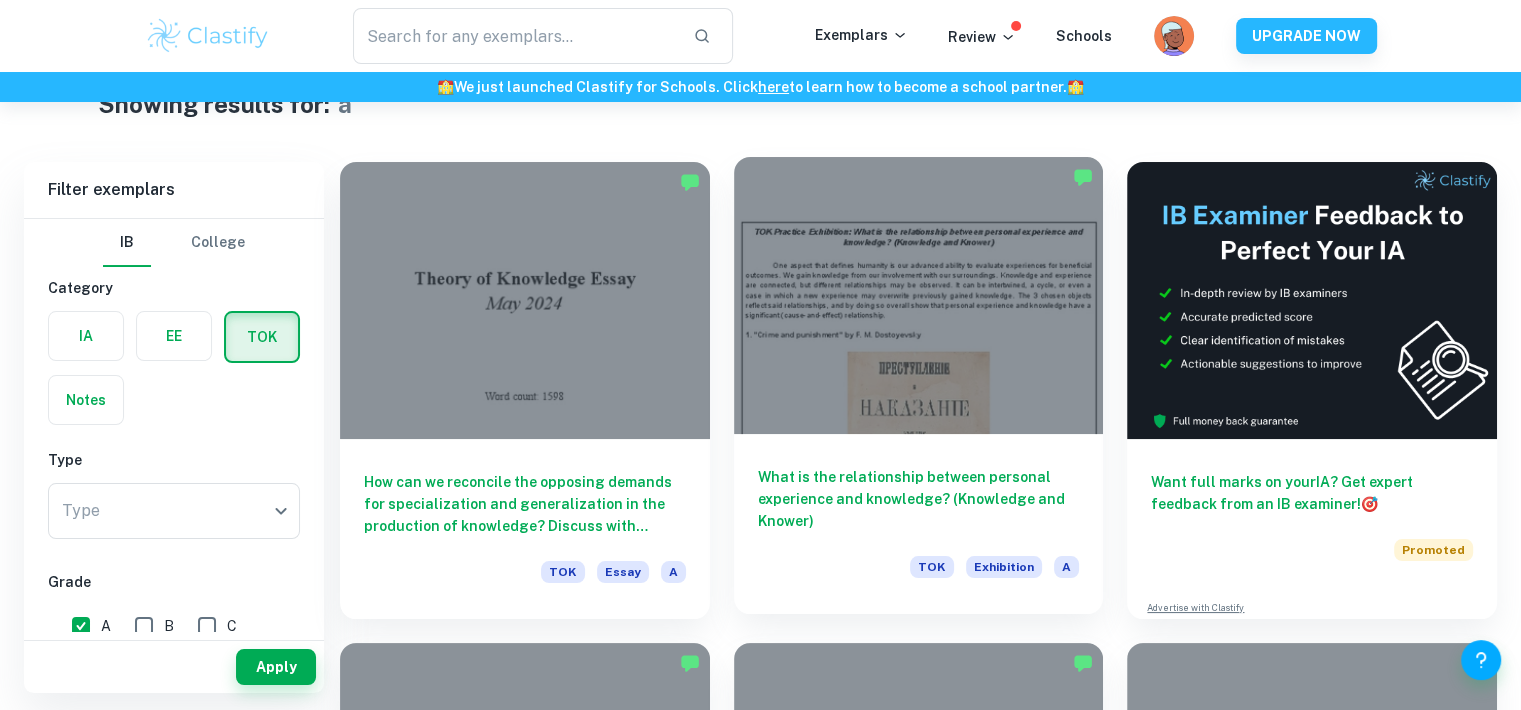 click at bounding box center [919, 295] 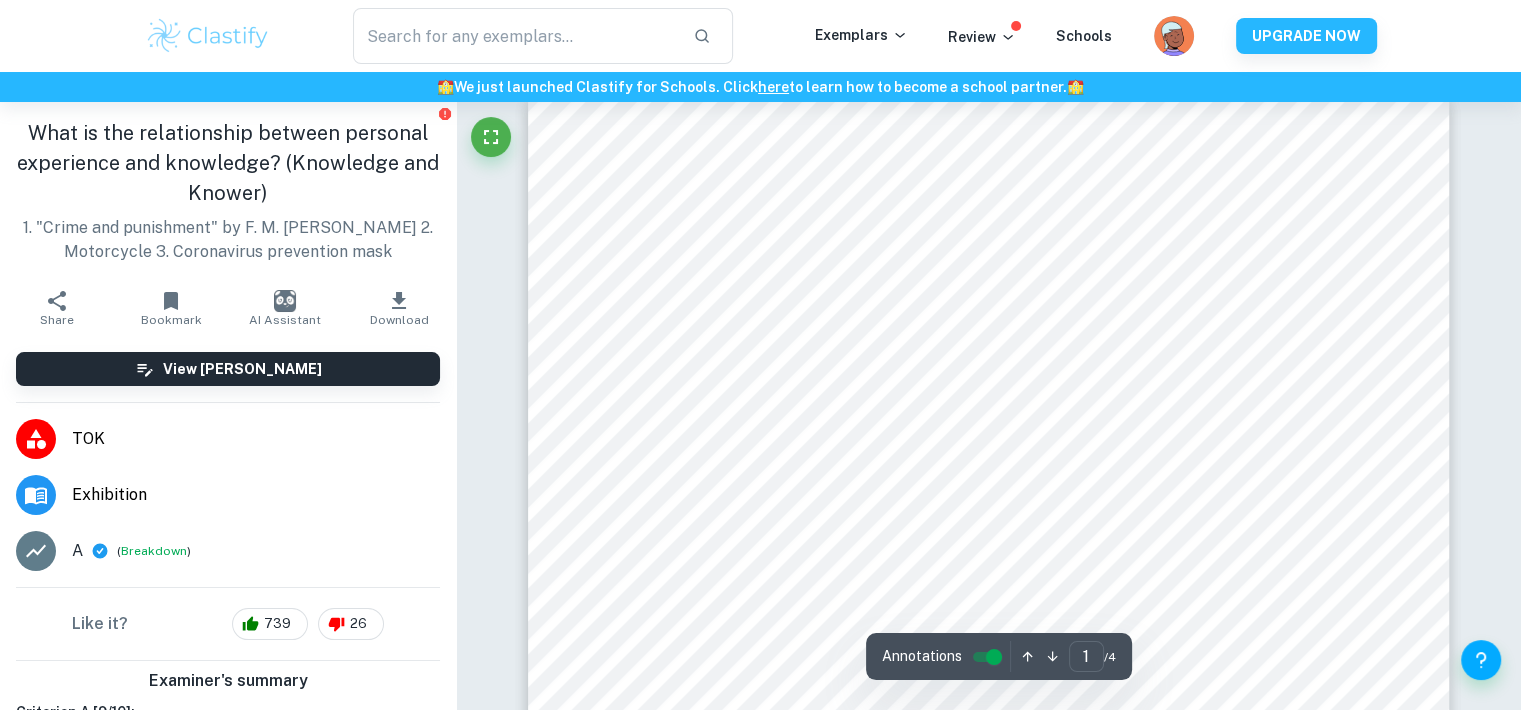 scroll, scrollTop: 0, scrollLeft: 0, axis: both 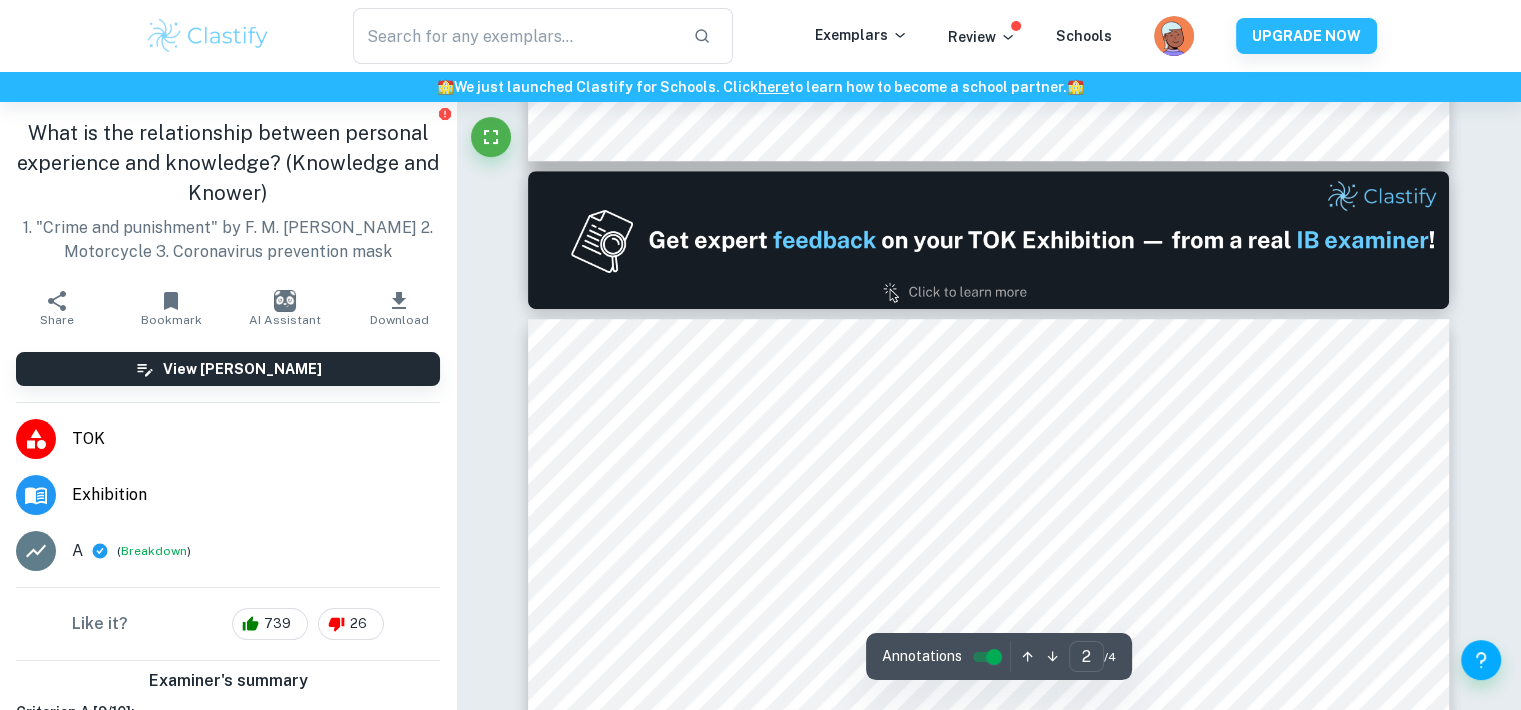 type on "1" 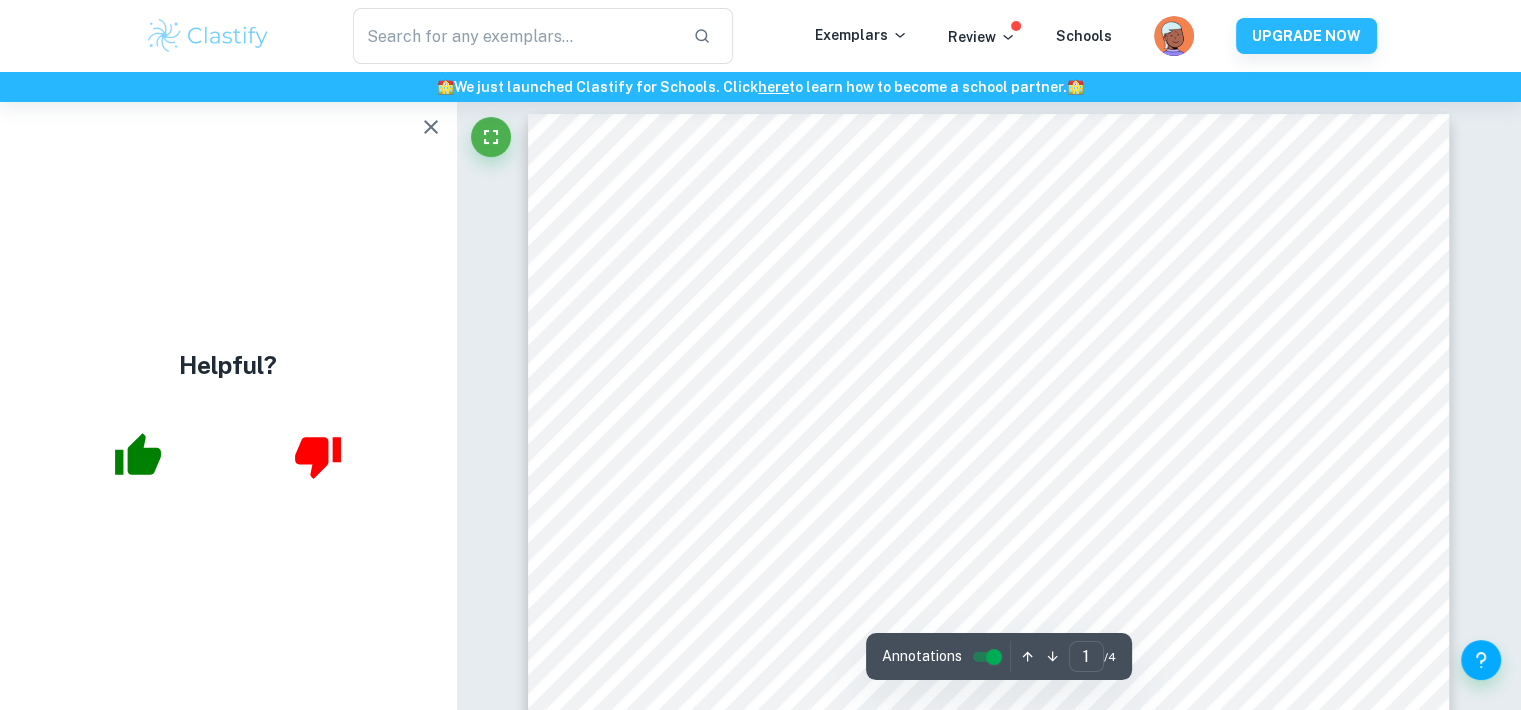 scroll, scrollTop: 8, scrollLeft: 0, axis: vertical 